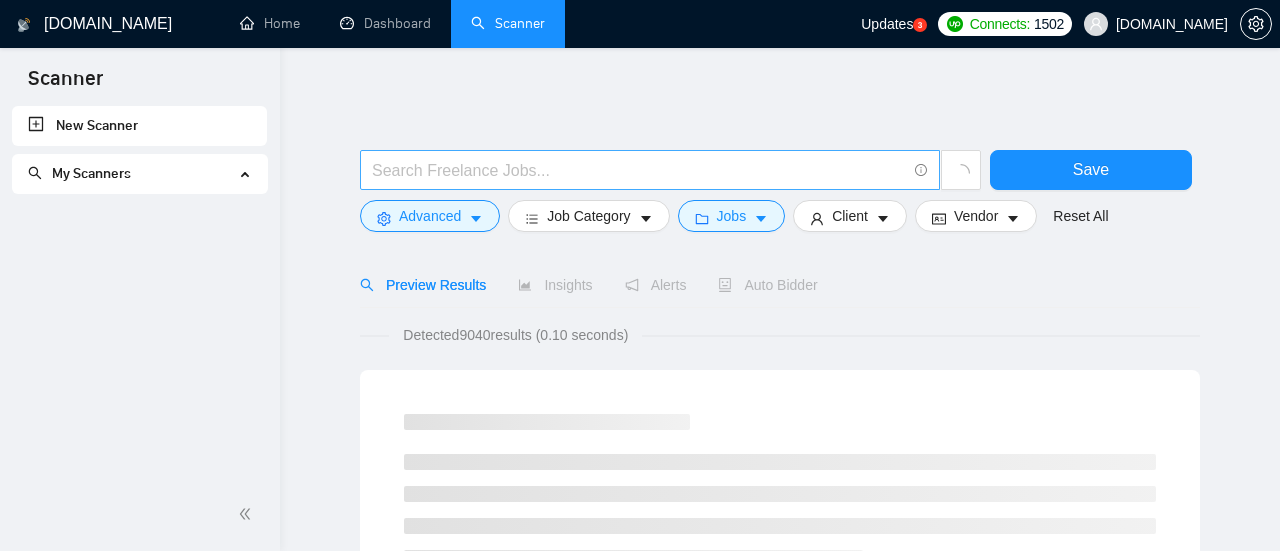 click at bounding box center (639, 170) 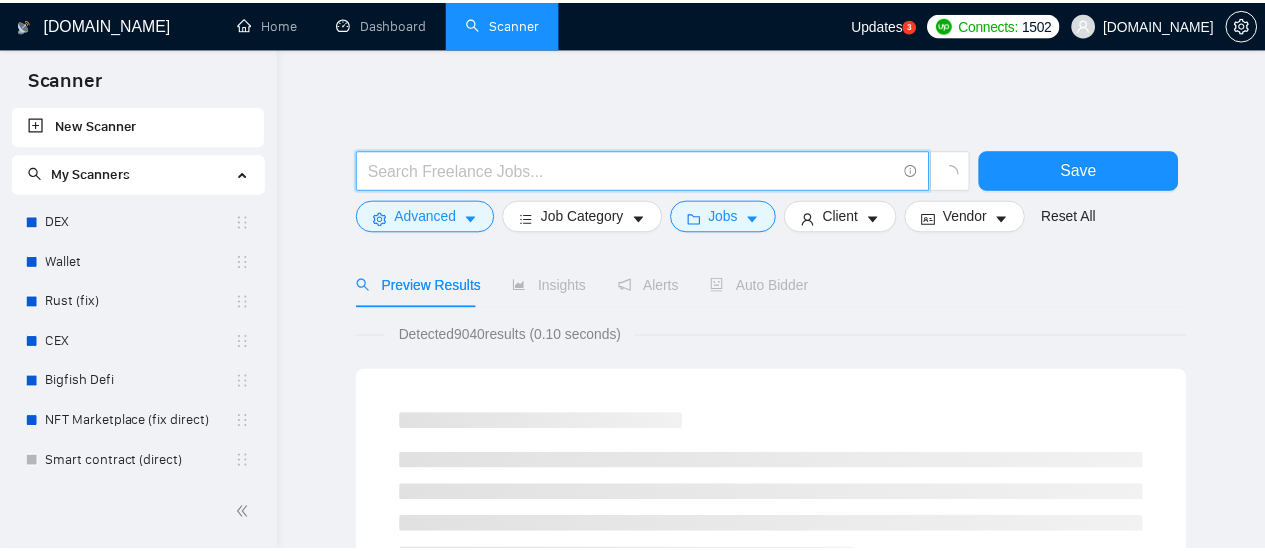 scroll, scrollTop: 0, scrollLeft: 0, axis: both 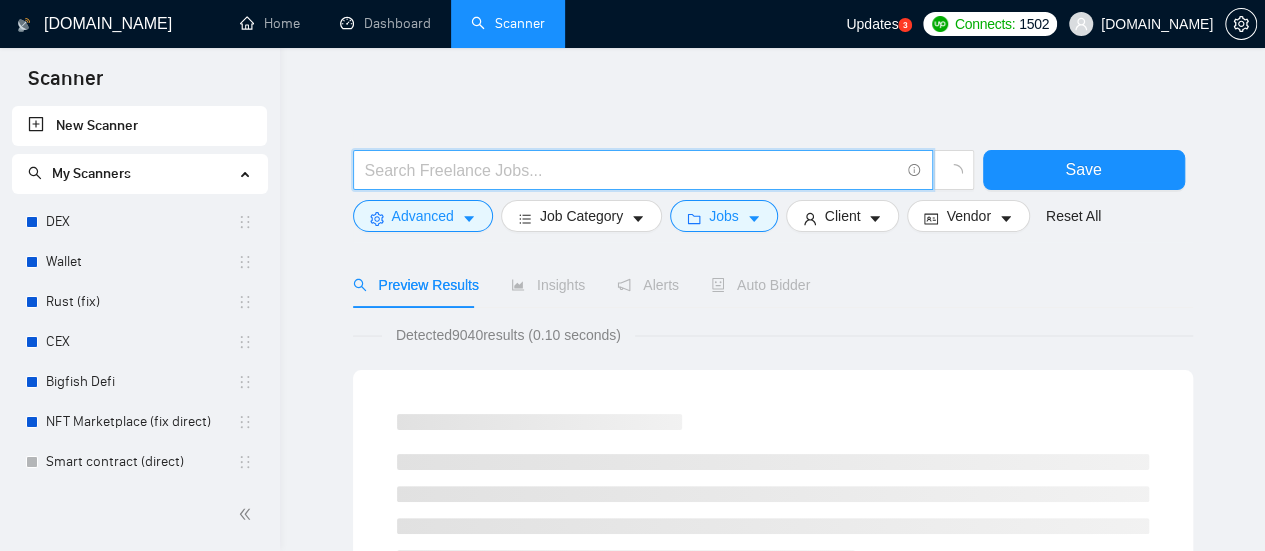 paste on "Cybersecurity Audits & Email Protection" 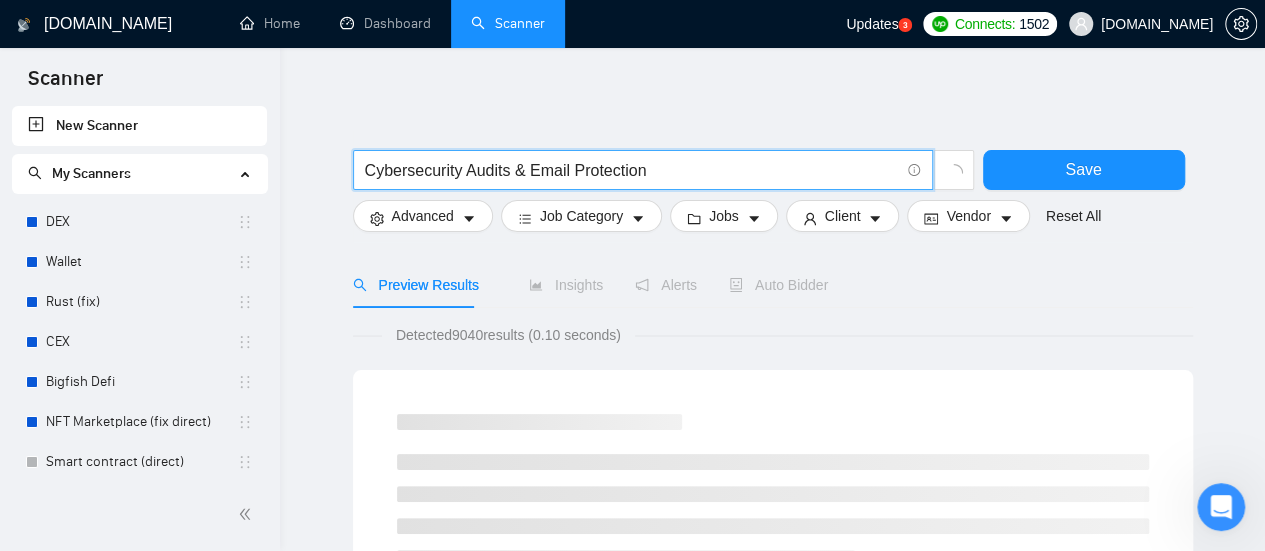 scroll, scrollTop: 0, scrollLeft: 0, axis: both 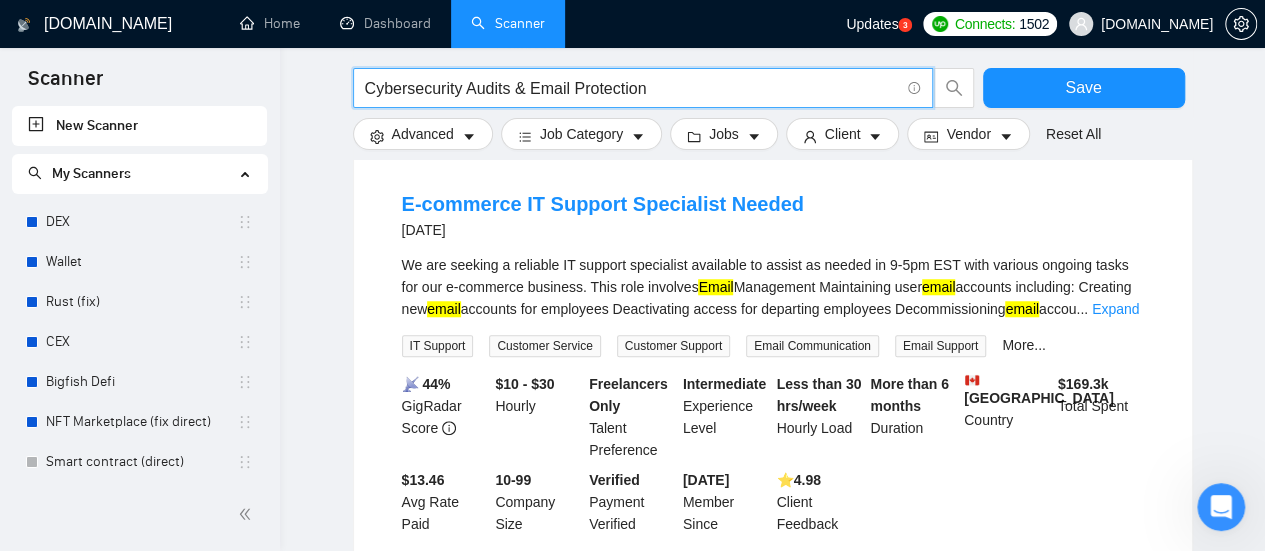 drag, startPoint x: 655, startPoint y: 80, endPoint x: 512, endPoint y: 93, distance: 143.58969 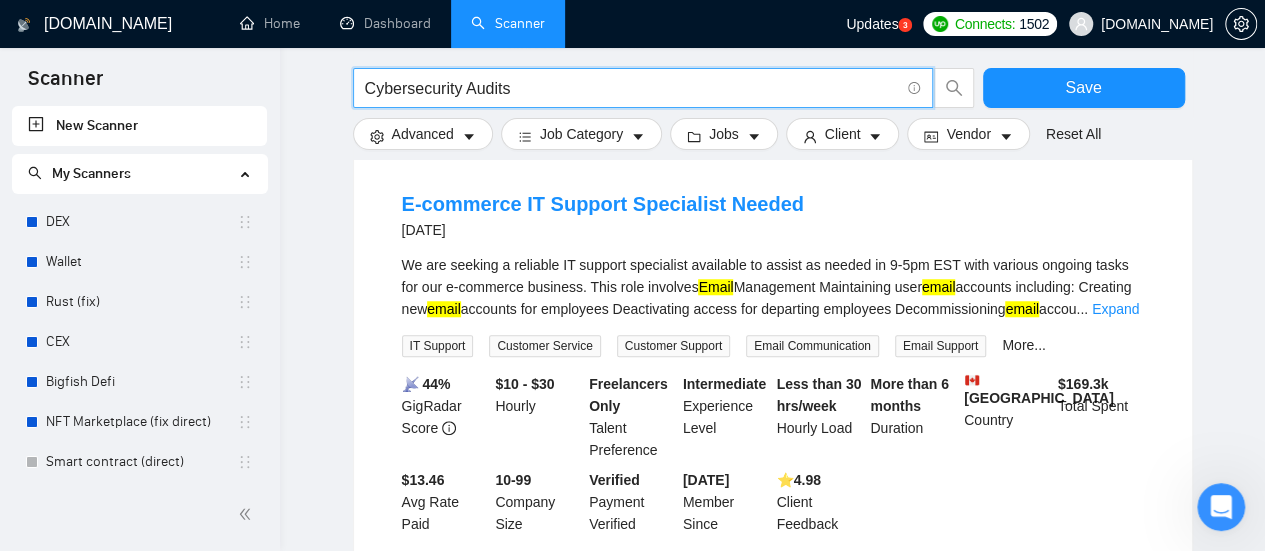 click on "Cybersecurity Audits" at bounding box center (632, 88) 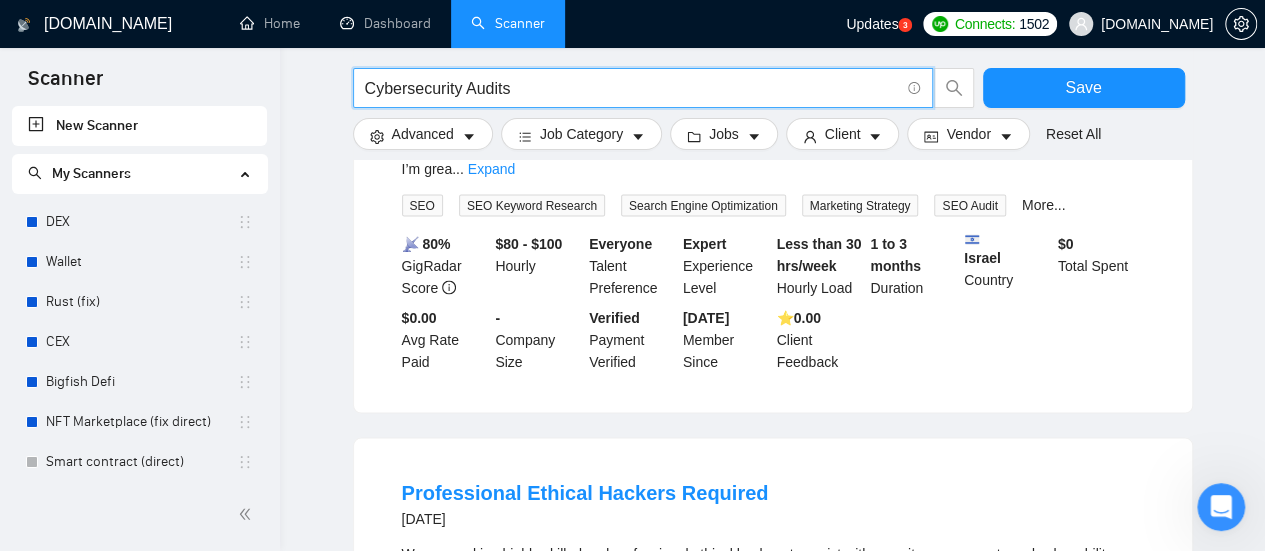 scroll, scrollTop: 1900, scrollLeft: 0, axis: vertical 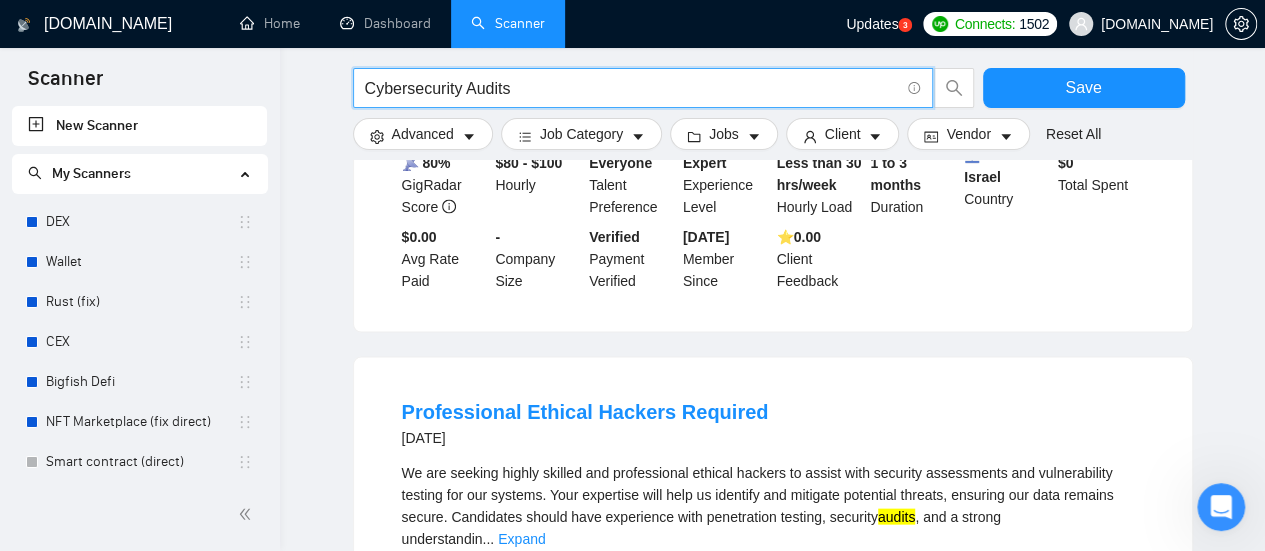 click on "Cybersecurity Audits" at bounding box center (632, 88) 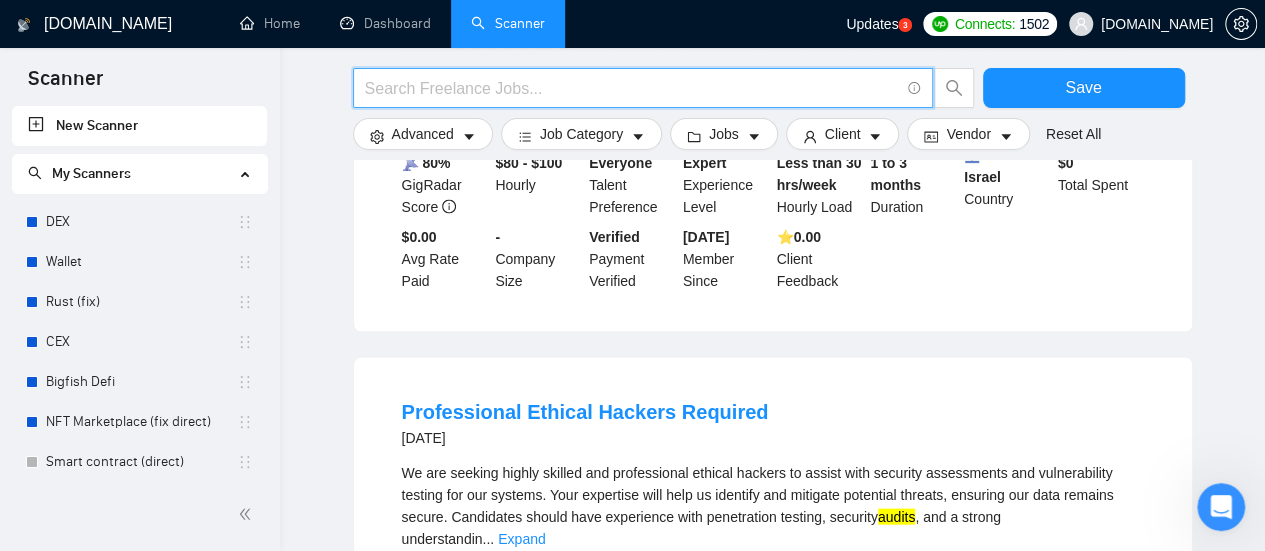 paste on "Cybersecurity Audits & Email Protection" 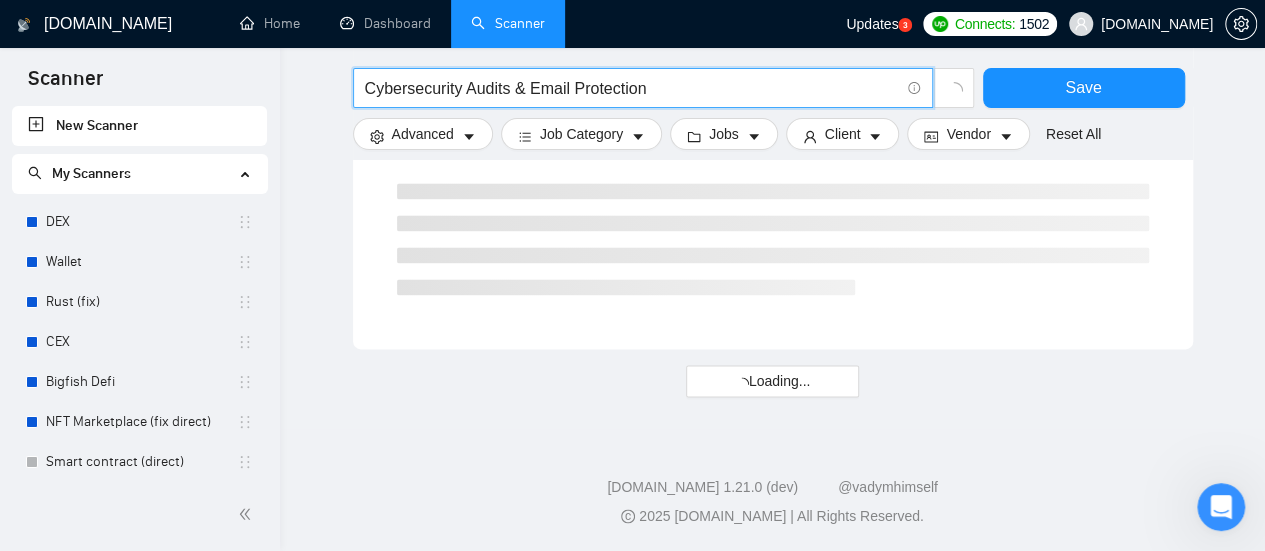 scroll, scrollTop: 1366, scrollLeft: 0, axis: vertical 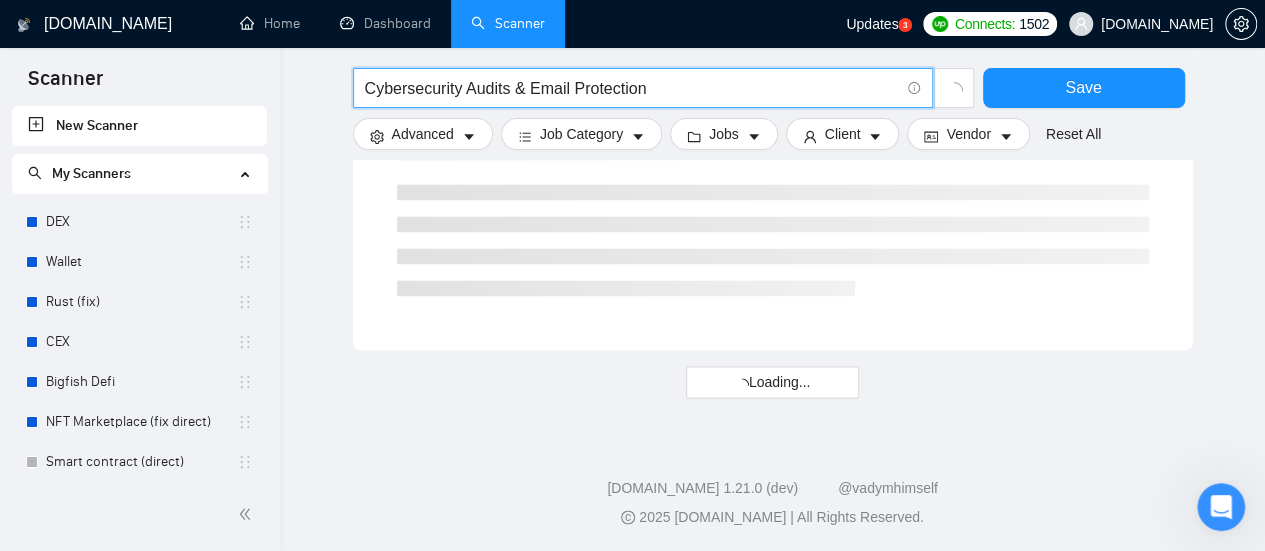 drag, startPoint x: 529, startPoint y: 89, endPoint x: 326, endPoint y: 97, distance: 203.15758 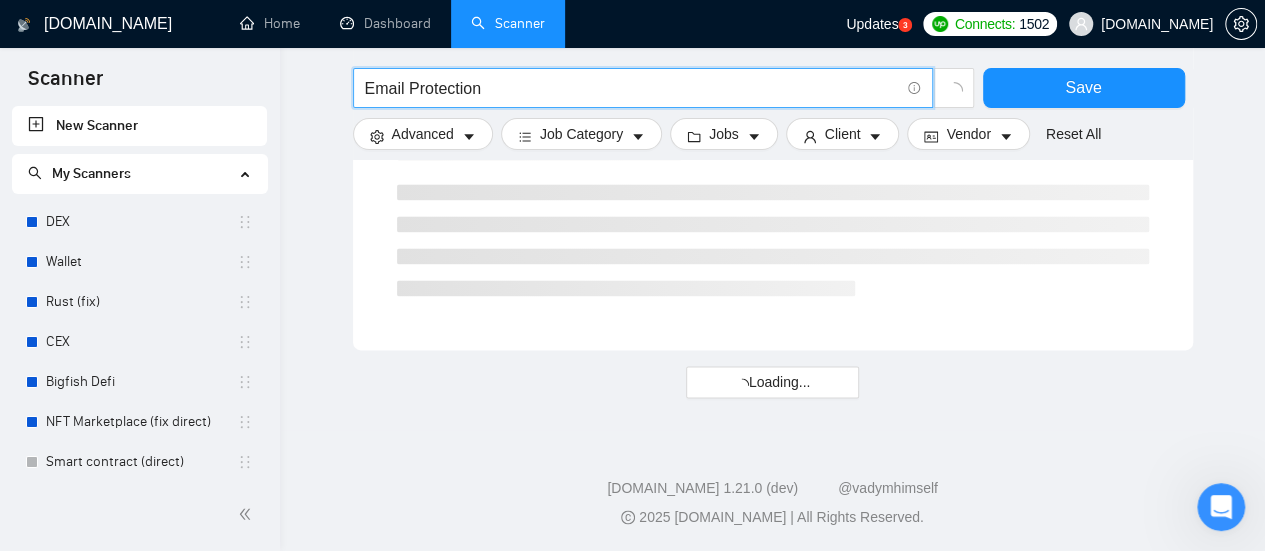 type on "Email Protection" 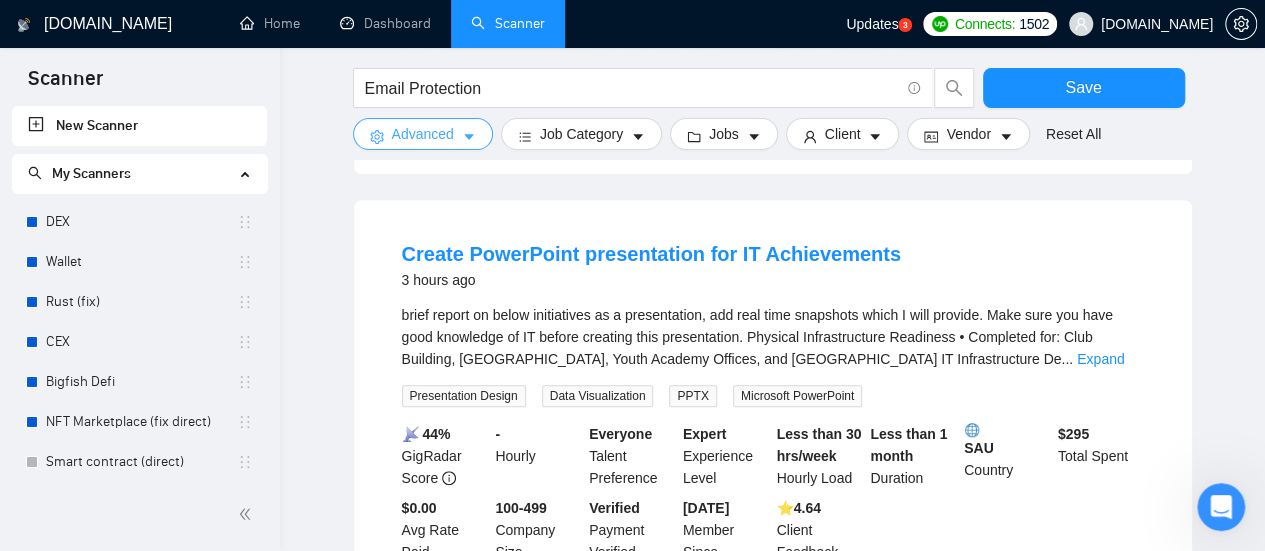 click 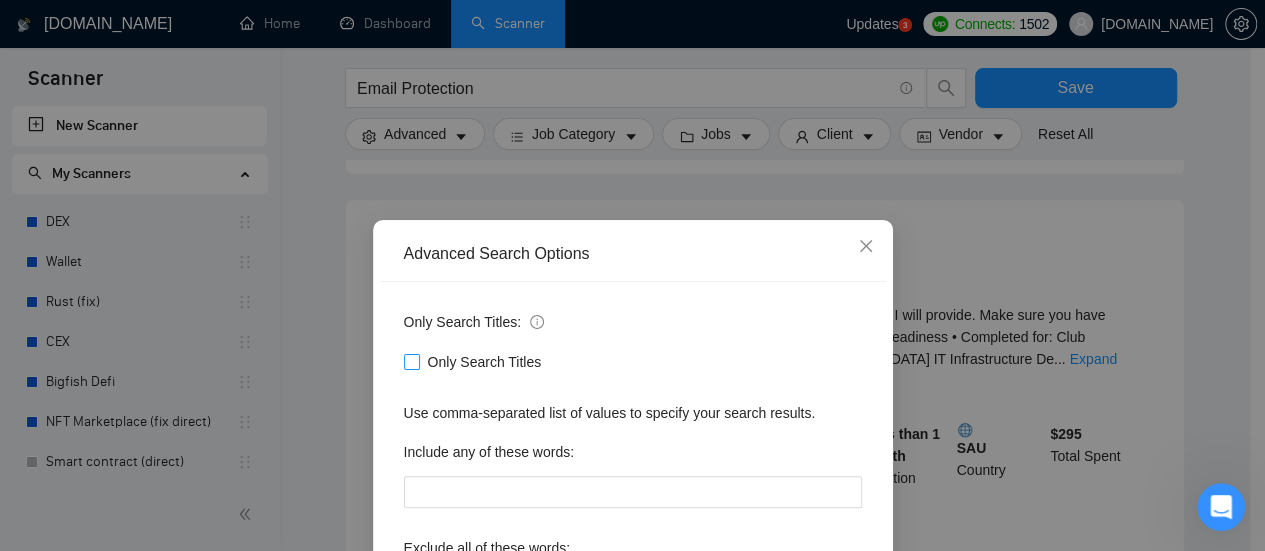 click on "Only Search Titles" at bounding box center [411, 361] 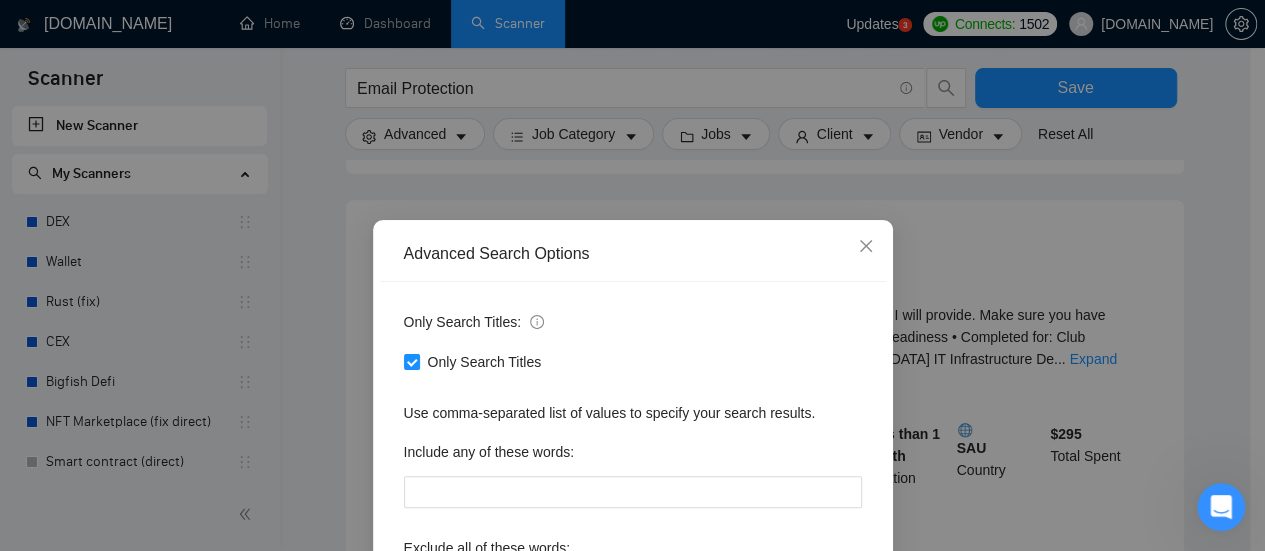 click on "Advanced Search Options Only Search Titles:   Only Search Titles Use comma-separated list of values to specify your search results. Include any of these words: Exclude all of these words: Include skills list in the search:   Also  exclude  on Skills Reset OK" at bounding box center [632, 275] 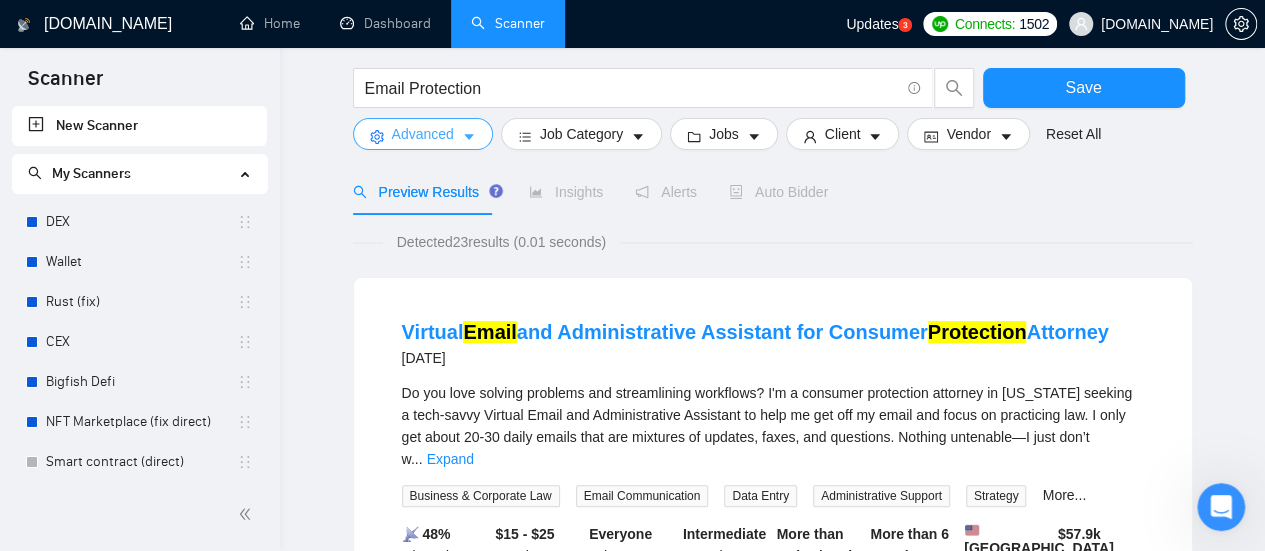 scroll, scrollTop: 0, scrollLeft: 0, axis: both 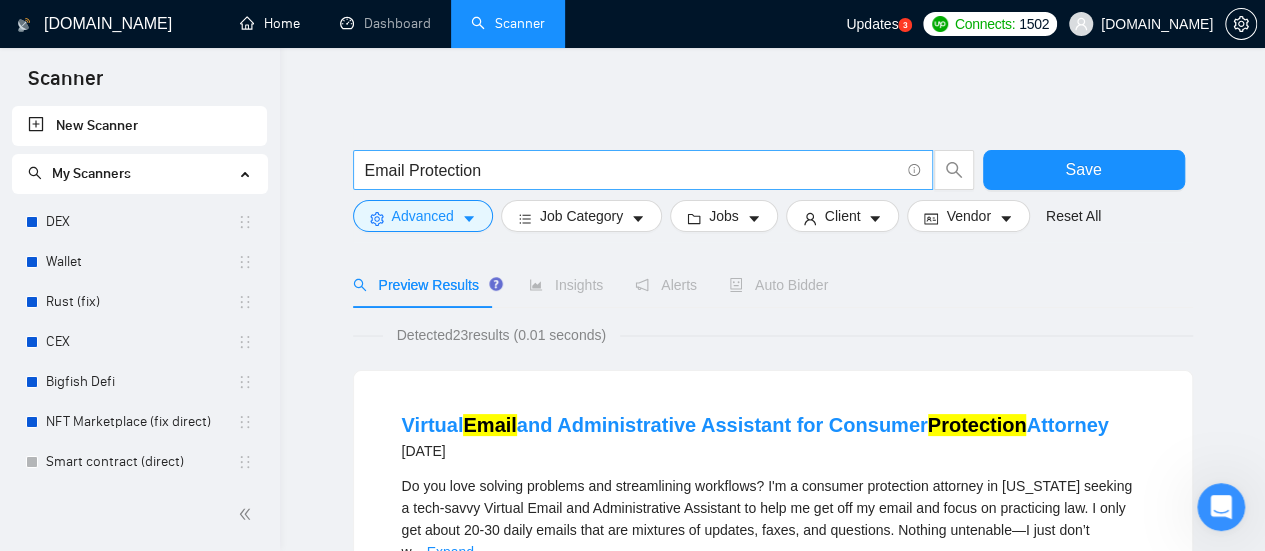 click on "Email Protection" at bounding box center (632, 170) 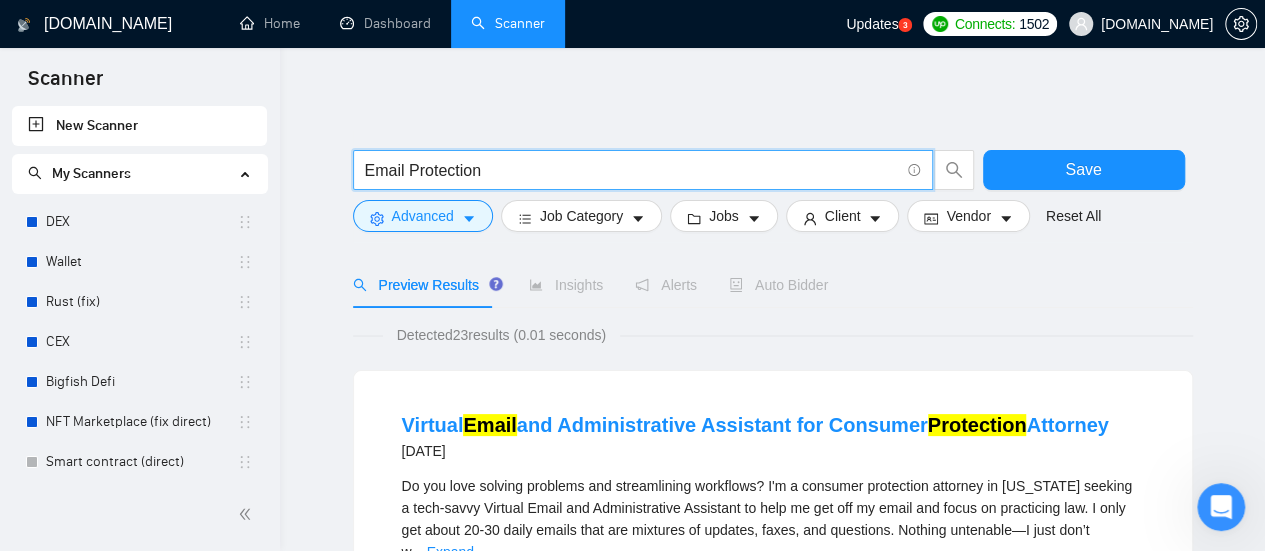 click on "Email Protection" at bounding box center (632, 170) 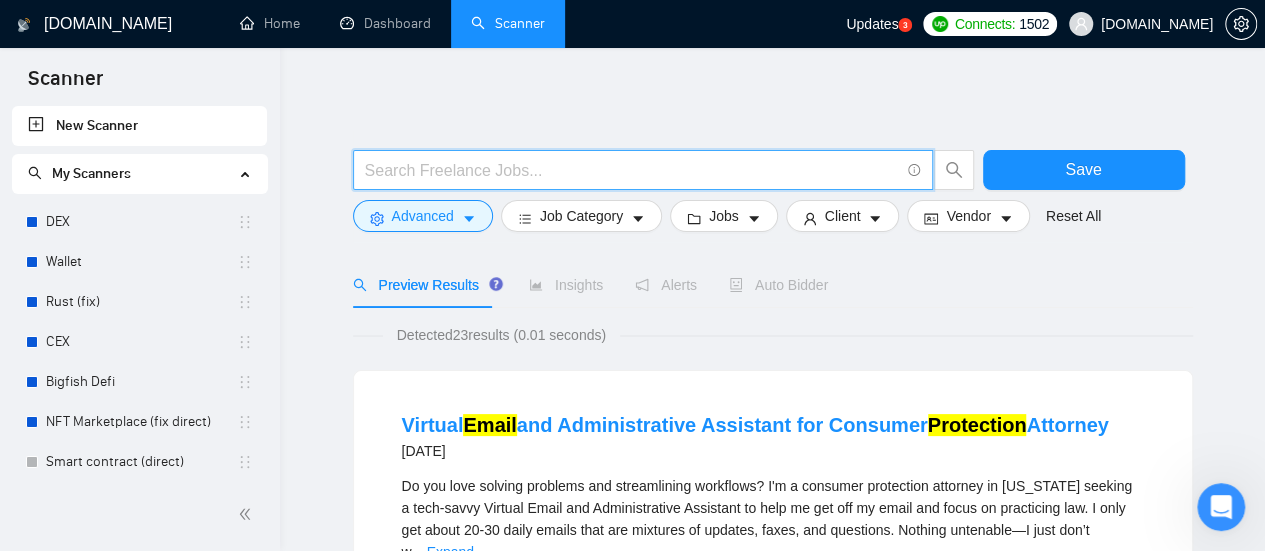 paste on "Telephony Setup" 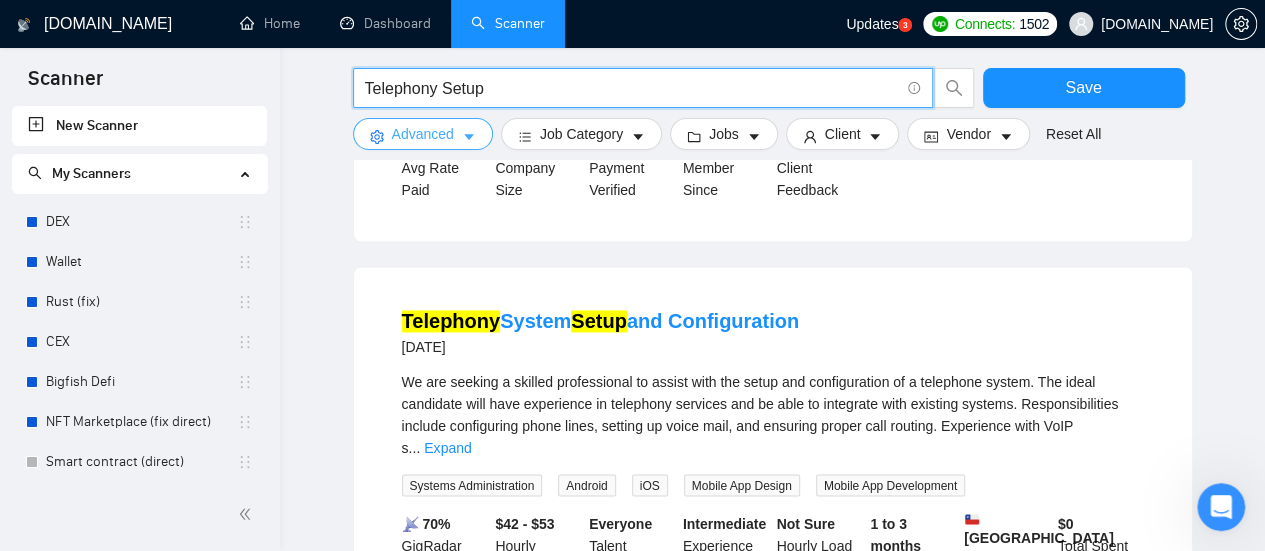 scroll, scrollTop: 1292, scrollLeft: 0, axis: vertical 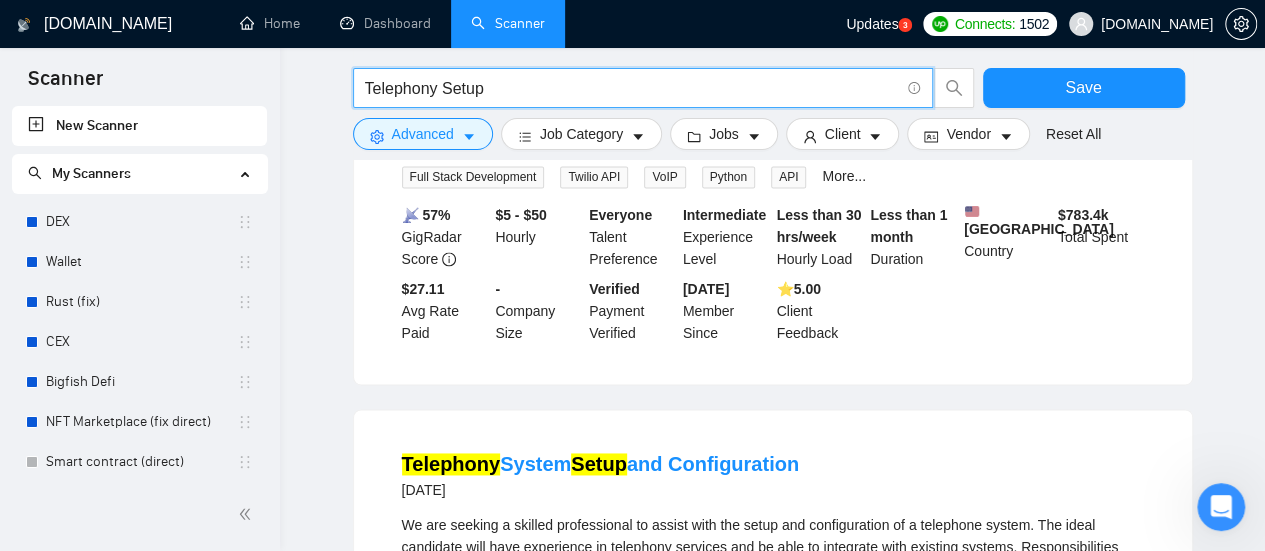 type on "Telephony Setup" 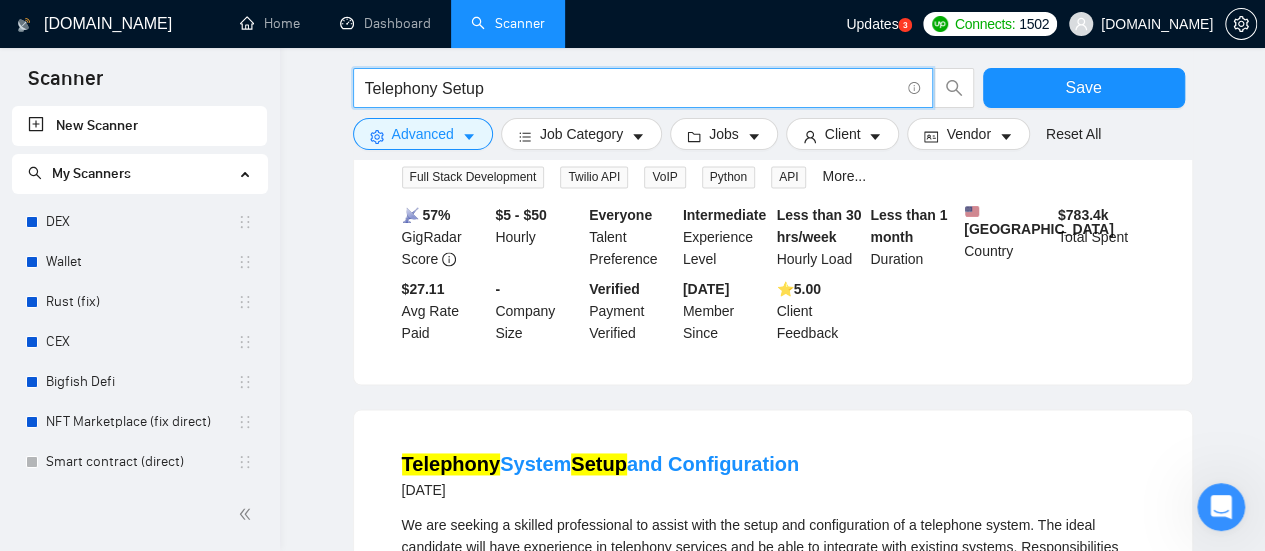click on "Telephony Setup" at bounding box center (632, 88) 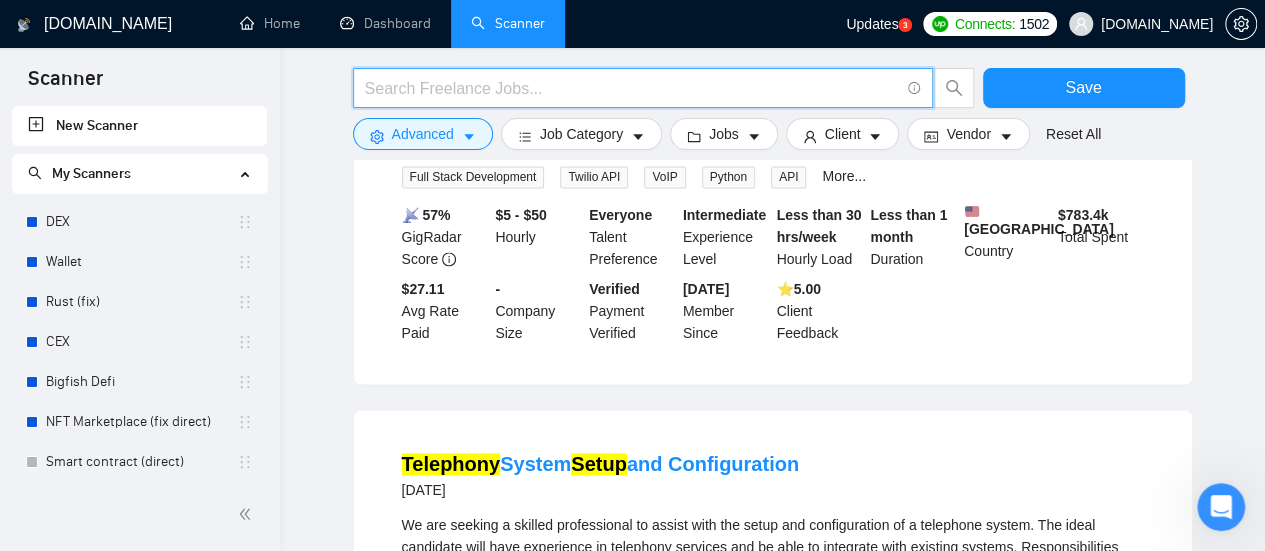type on "м" 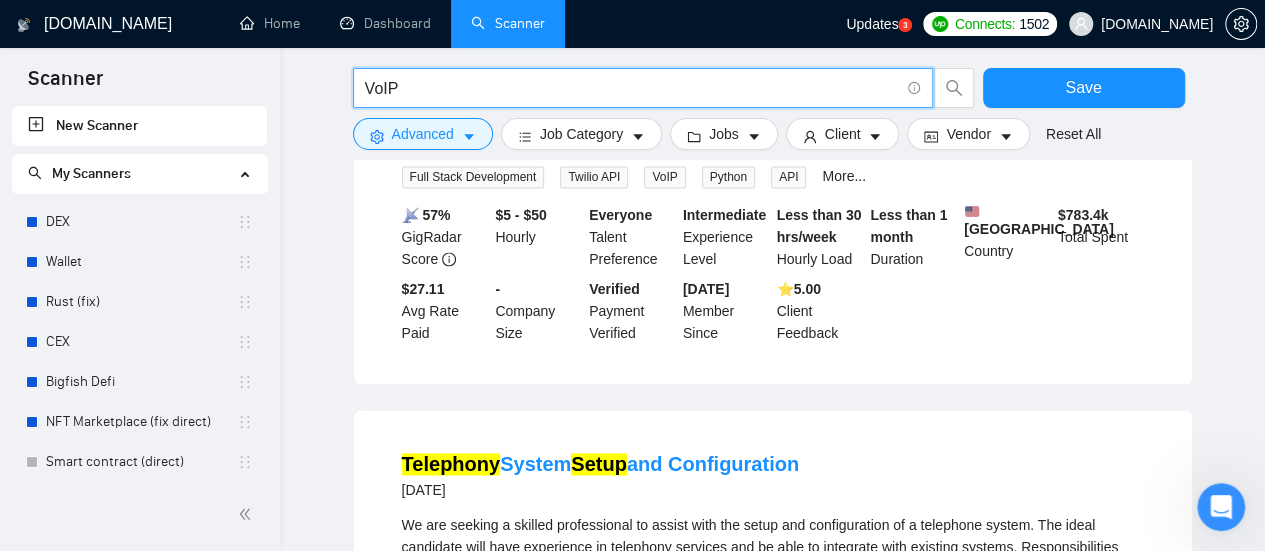 click on "VoIP" at bounding box center (632, 88) 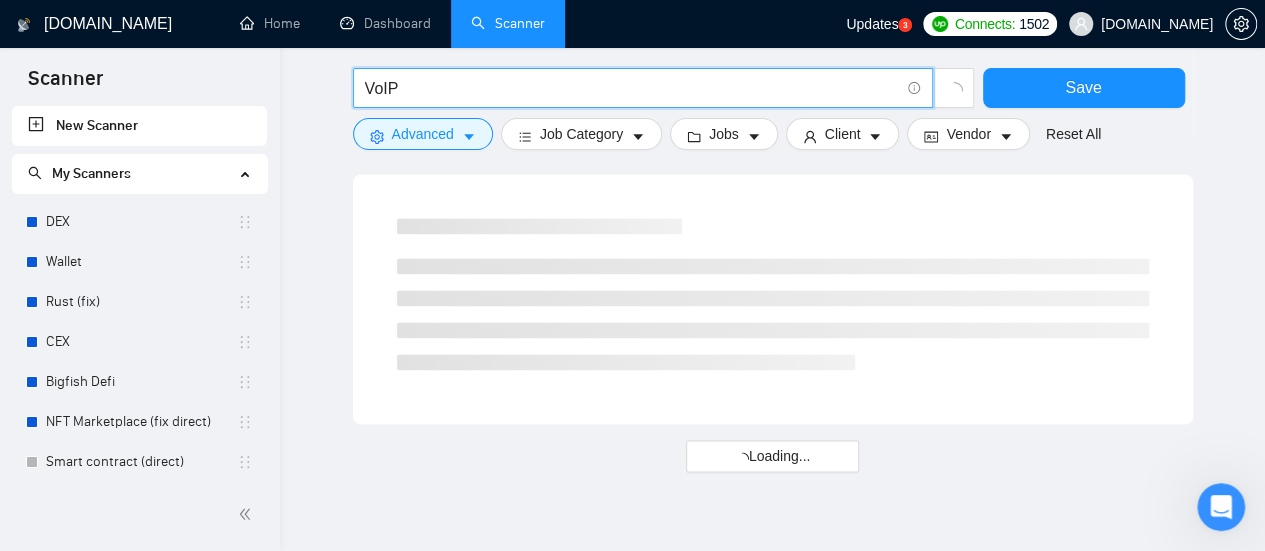 type on "VoIP" 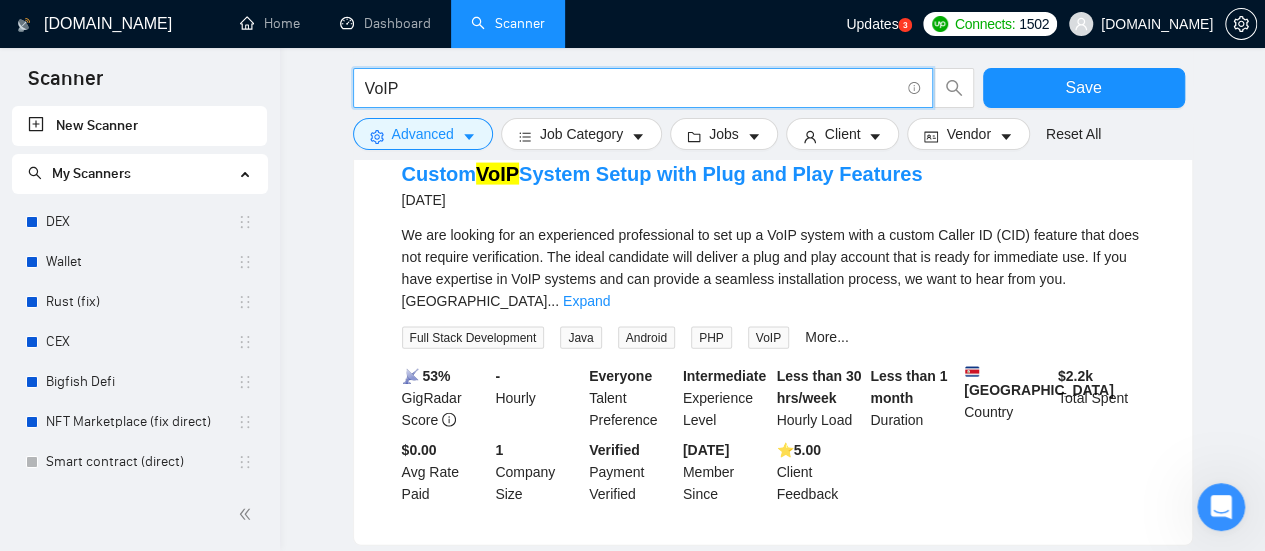 scroll, scrollTop: 2150, scrollLeft: 0, axis: vertical 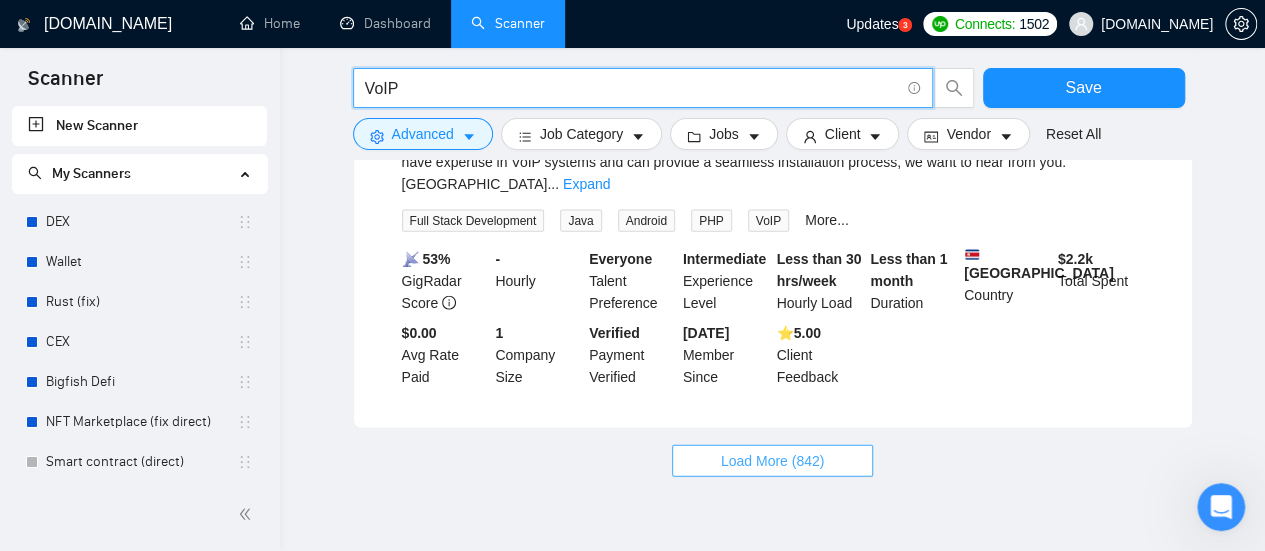 click on "Load More (842)" at bounding box center [773, 461] 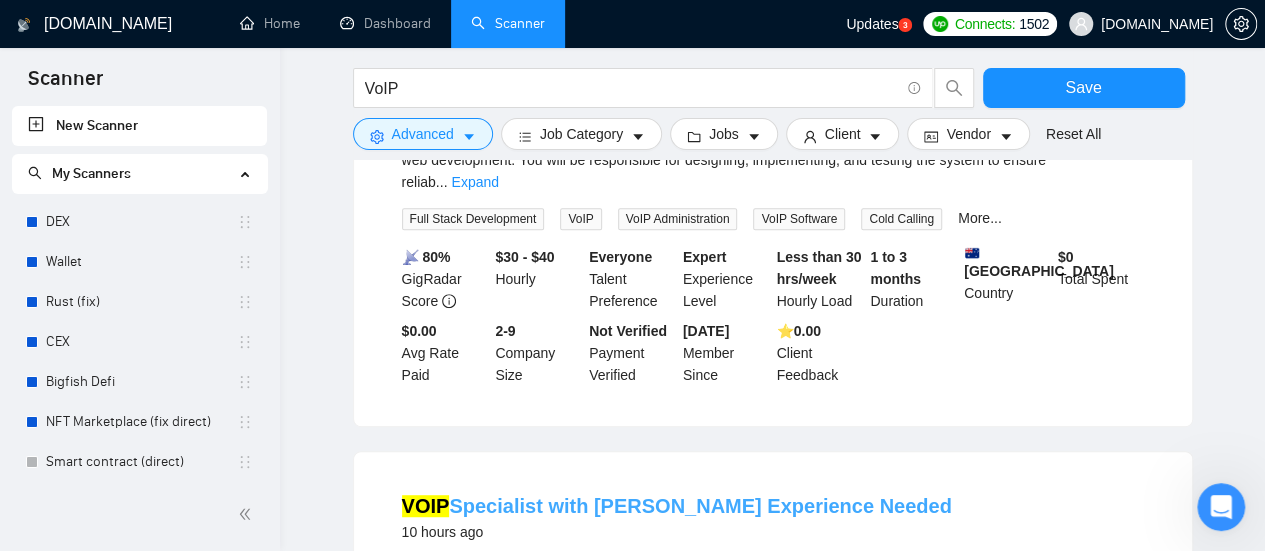 scroll, scrollTop: 0, scrollLeft: 0, axis: both 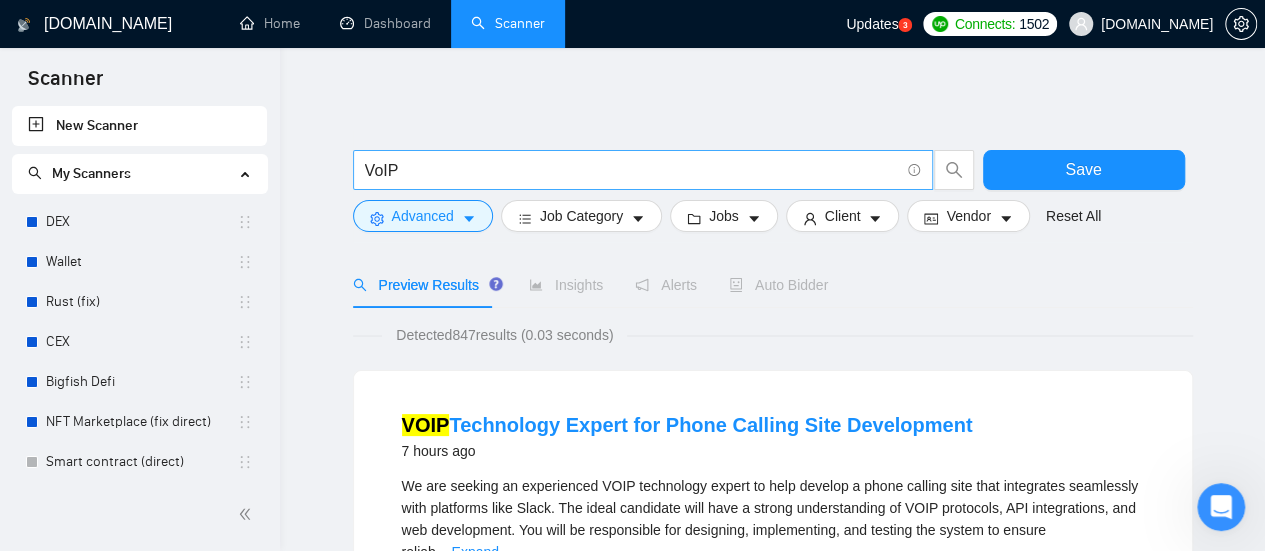 click on "VoIP" at bounding box center (632, 170) 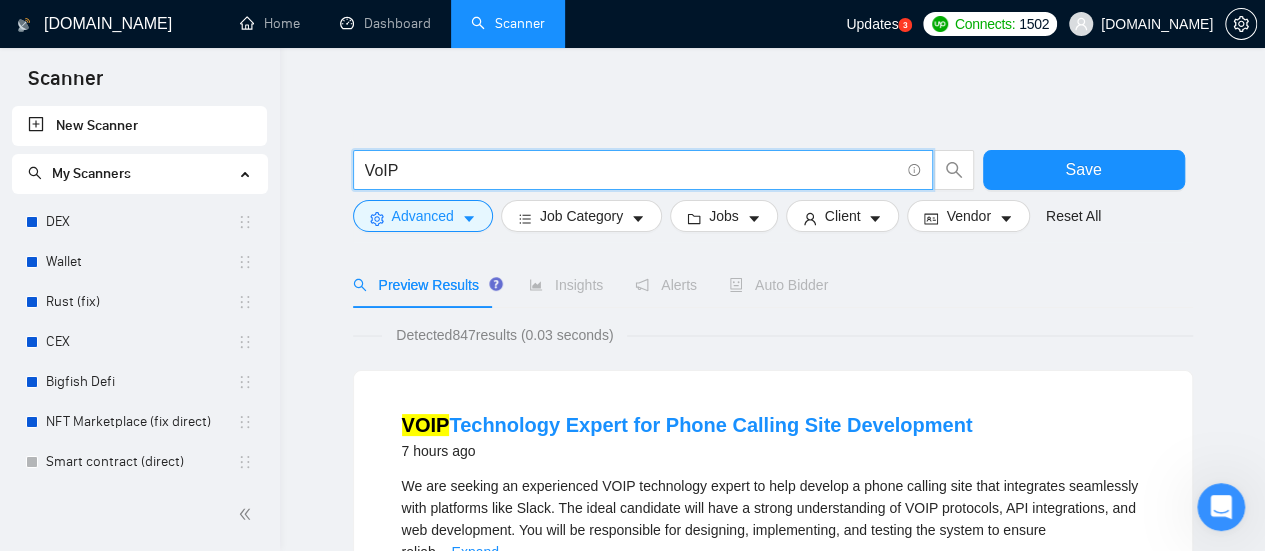 click on "VoIP" at bounding box center (632, 170) 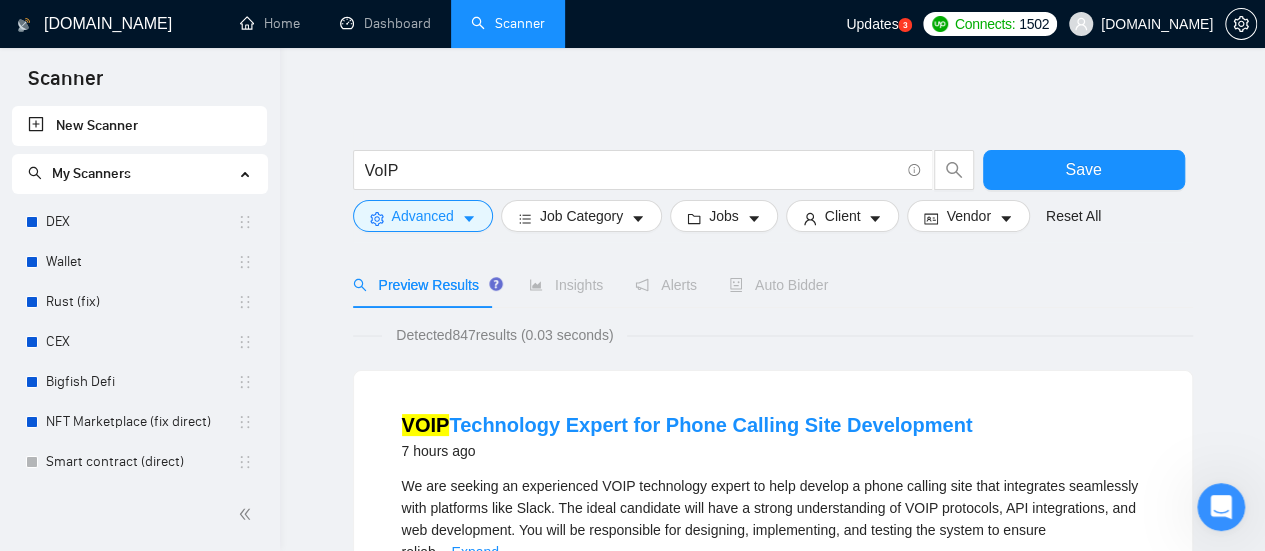 click on "Preview Results Insights Alerts Auto Bidder Detected   847  results   (0.03 seconds) VOIP  Technology Expert for Phone Calling Site Development 7 hours ago We are seeking an experienced VOIP technology expert to help develop a phone calling site that integrates seamlessly with platforms like Slack. The ideal candidate will have a strong understanding of VOIP protocols, API integrations, and web development. You will be responsible for designing, implementing, and testing the system to ensure reliab ... Expand Full Stack Development VoIP VoIP Administration VoIP Software Cold Calling More... 📡   80% GigRadar Score   $30 - $40 Hourly Everyone Talent Preference Expert Experience Level Less than 30 hrs/week Hourly Load 1 to 3 months Duration   [GEOGRAPHIC_DATA] Country $ 0 Total Spent $0.00 Avg Rate Paid 2-9 Company Size Not Verified Payment Verified [DATE] Member Since ⭐️  0.00 Client Feedback VOIP  Specialist with IvozProvider Experience Needed 10 hours ago ... Expand Network Administration VoIP VoIP Software" at bounding box center (773, 2590) 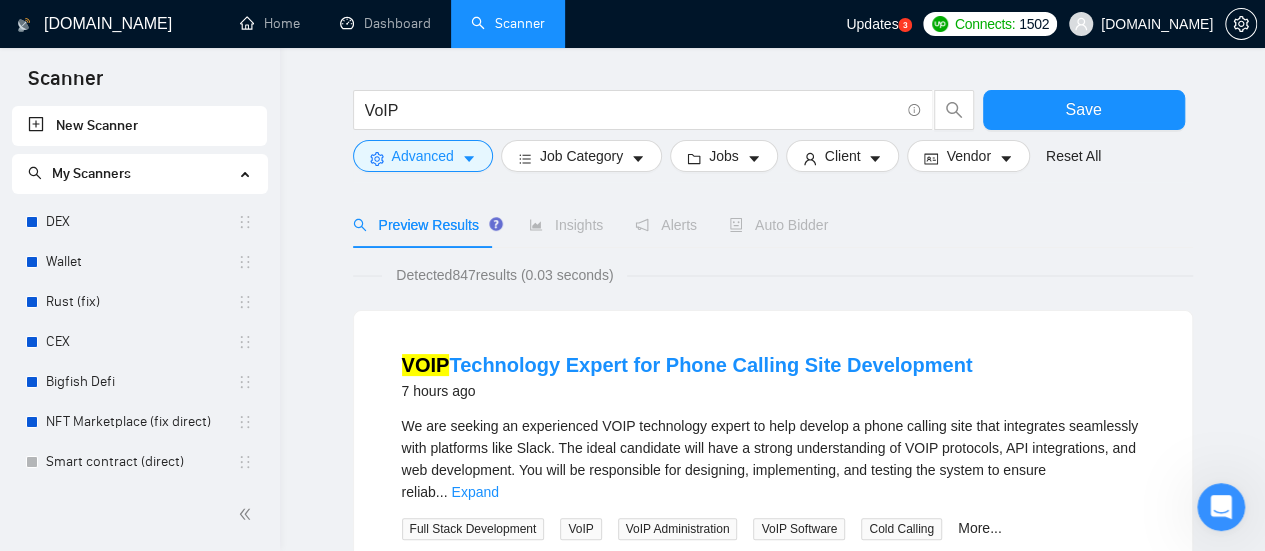 scroll, scrollTop: 0, scrollLeft: 0, axis: both 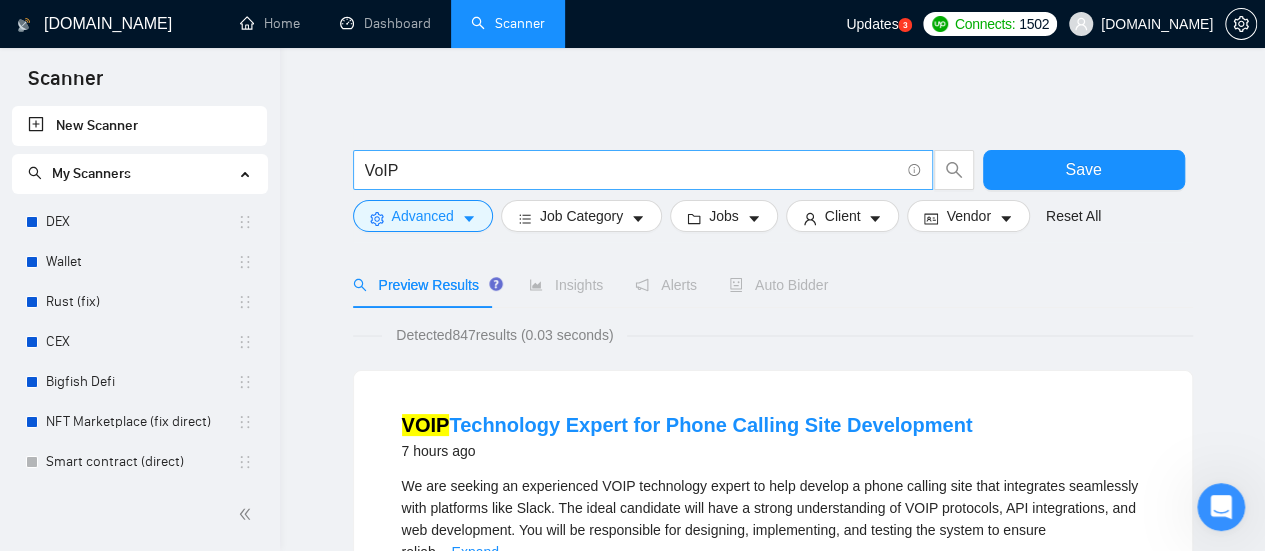 click on "VoIP" at bounding box center [632, 170] 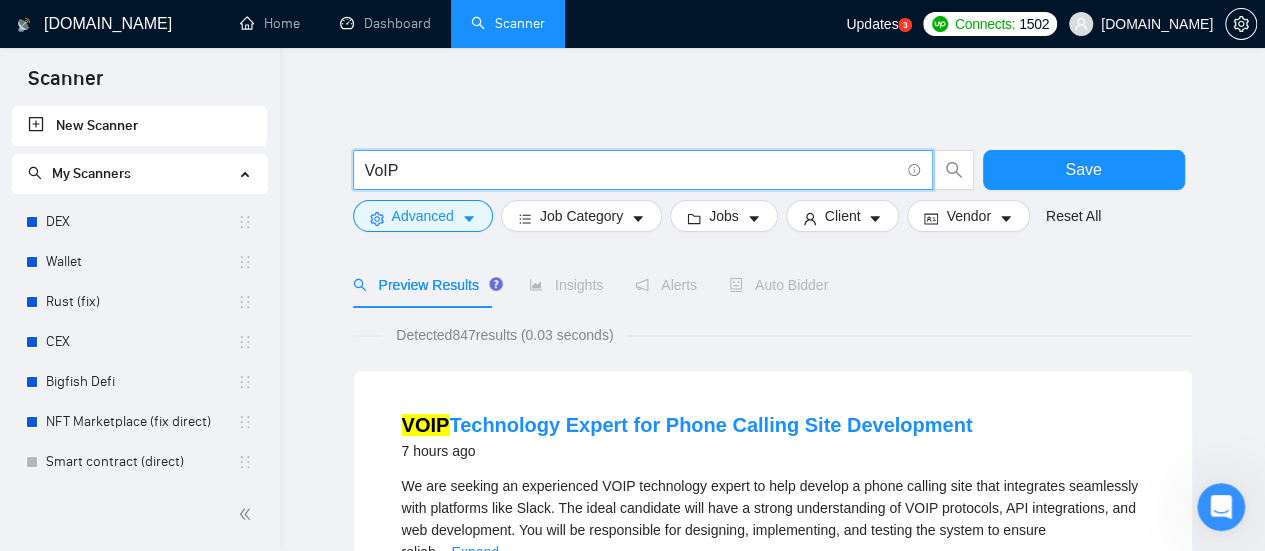 click on "VoIP" at bounding box center (632, 170) 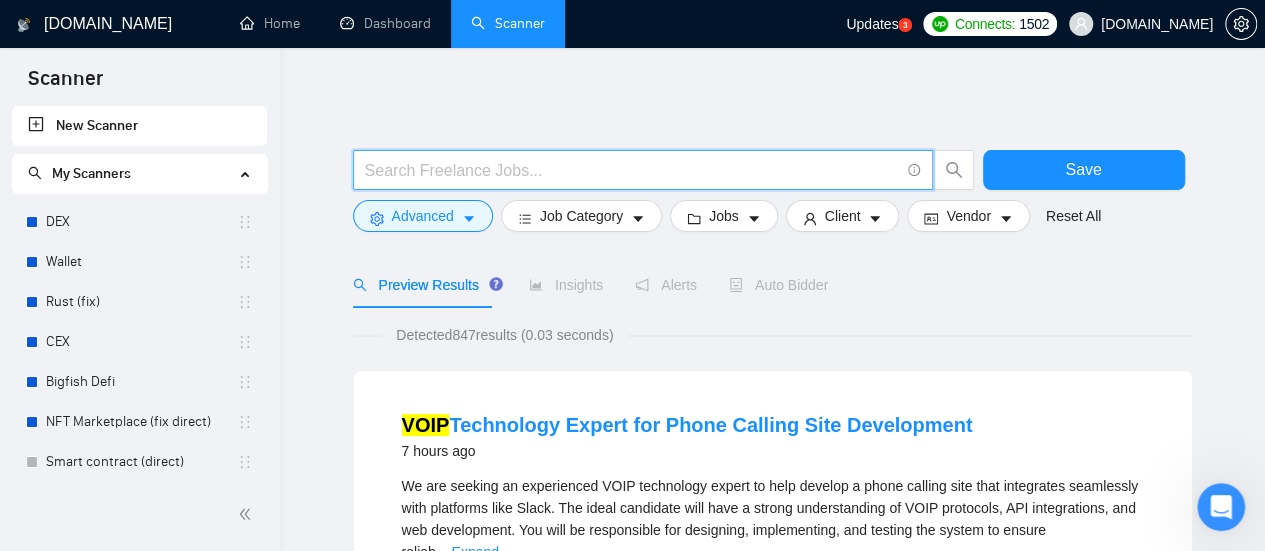 paste on "Office 365 migration" 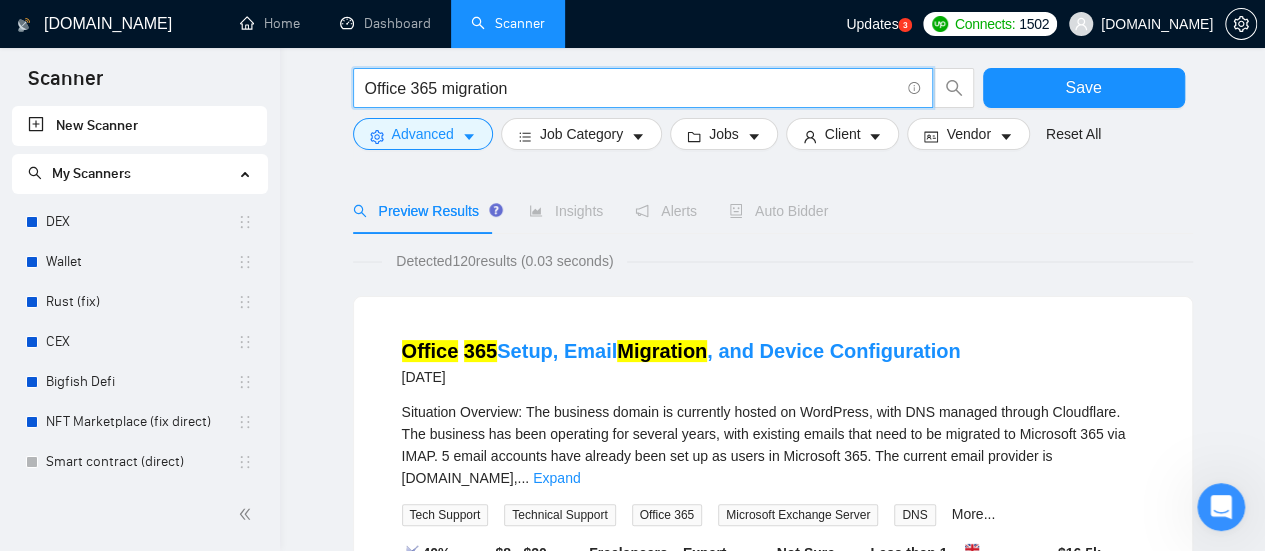 scroll, scrollTop: 0, scrollLeft: 0, axis: both 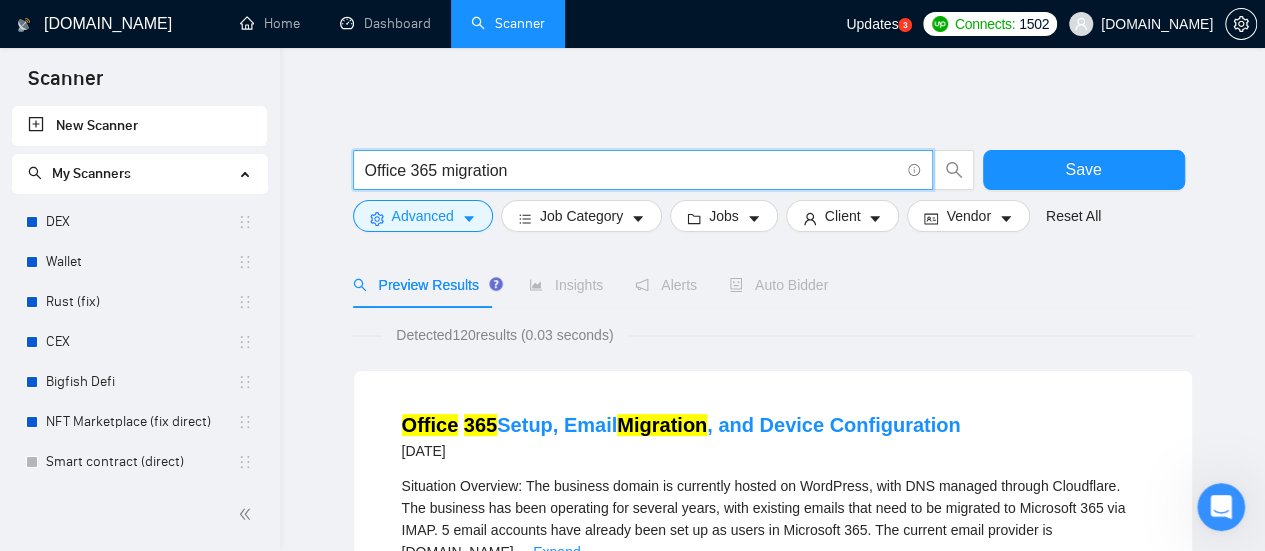 type on "Office 365 migration" 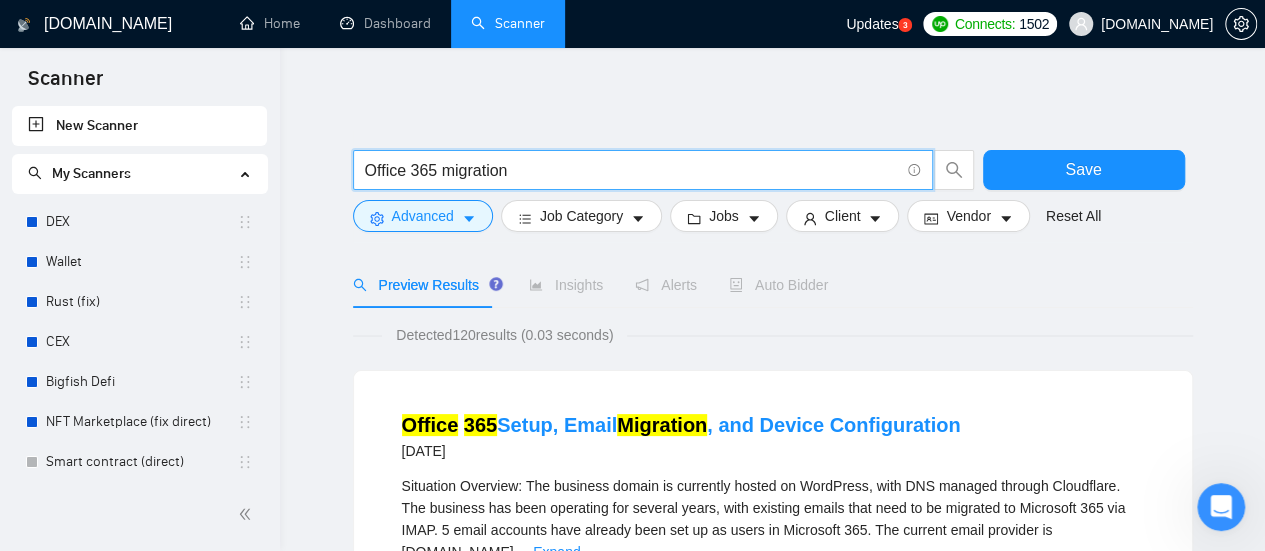 click on "Office 365 migration" at bounding box center [632, 170] 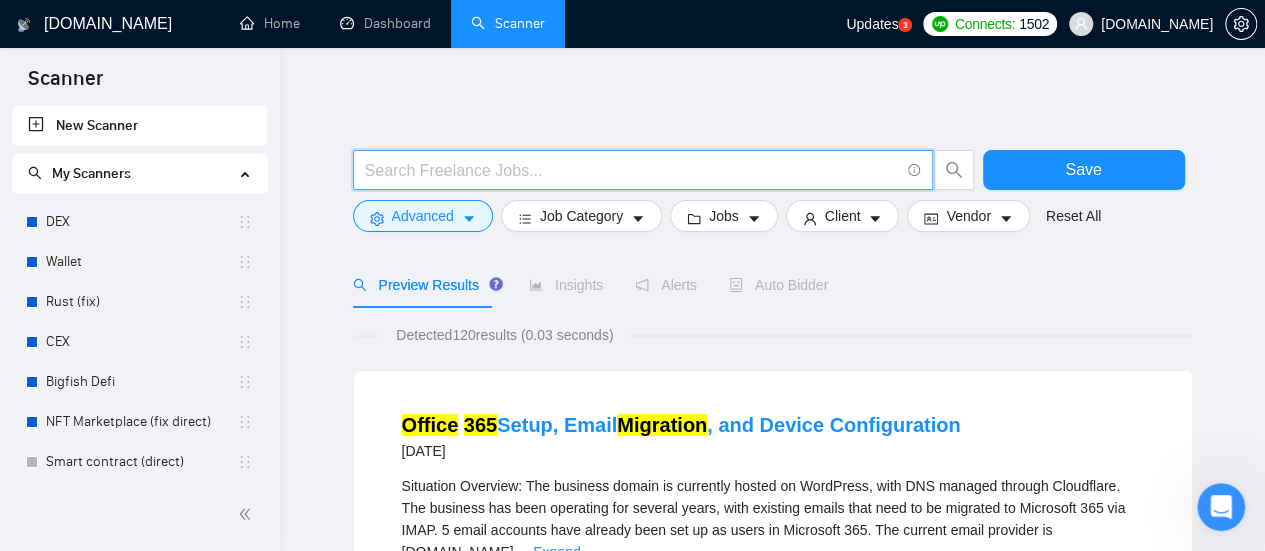 paste on "cloud backup" 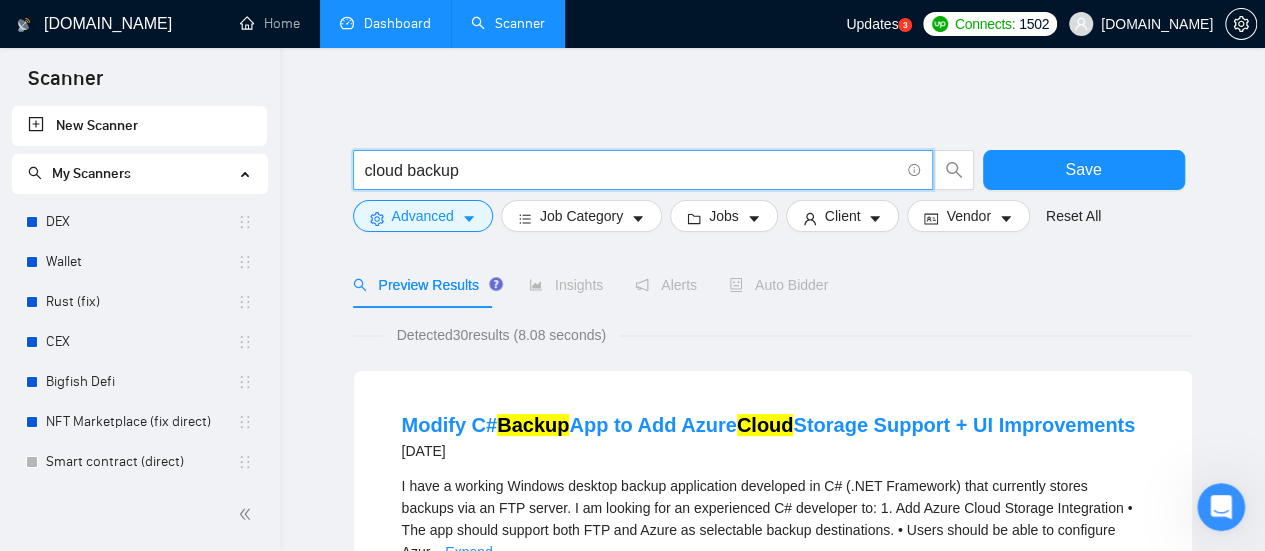 type on "cloud backup" 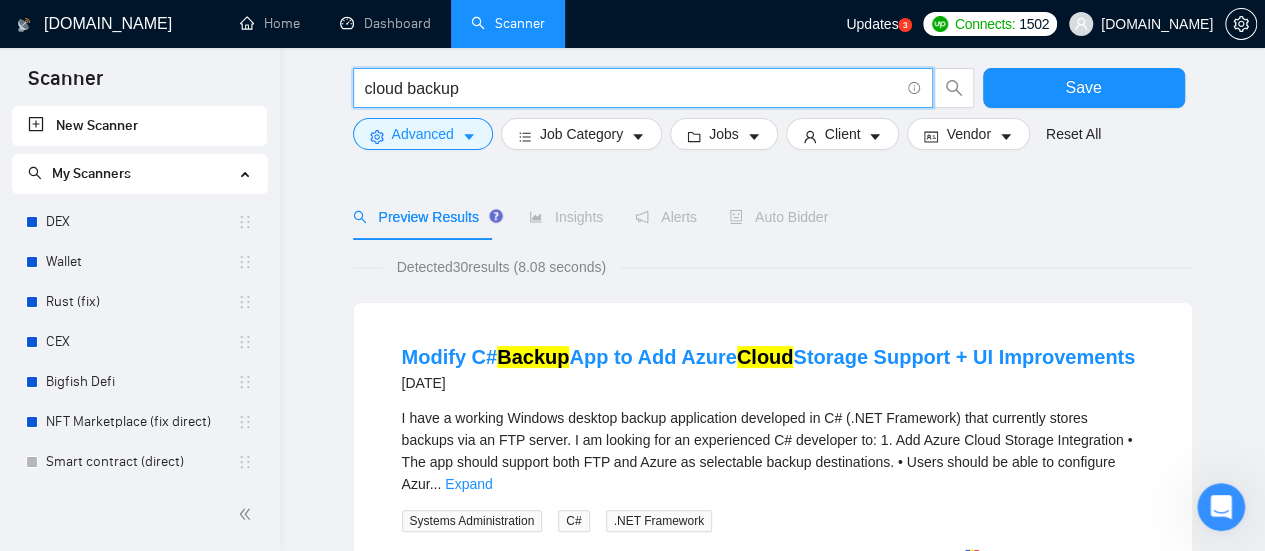 scroll, scrollTop: 200, scrollLeft: 0, axis: vertical 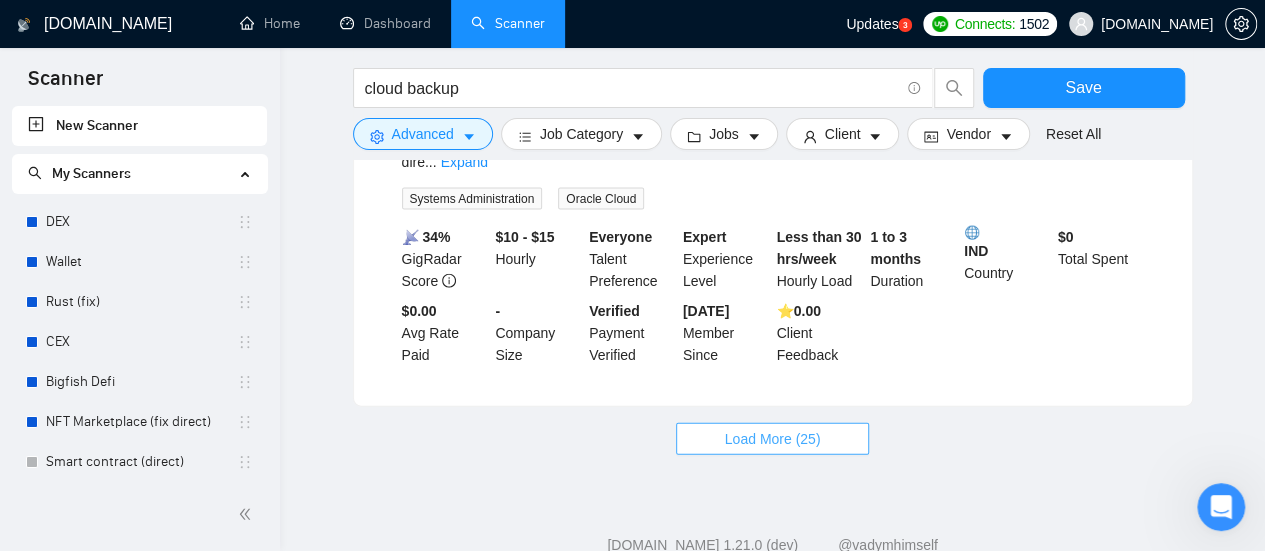 click on "Load More (25)" at bounding box center (773, 439) 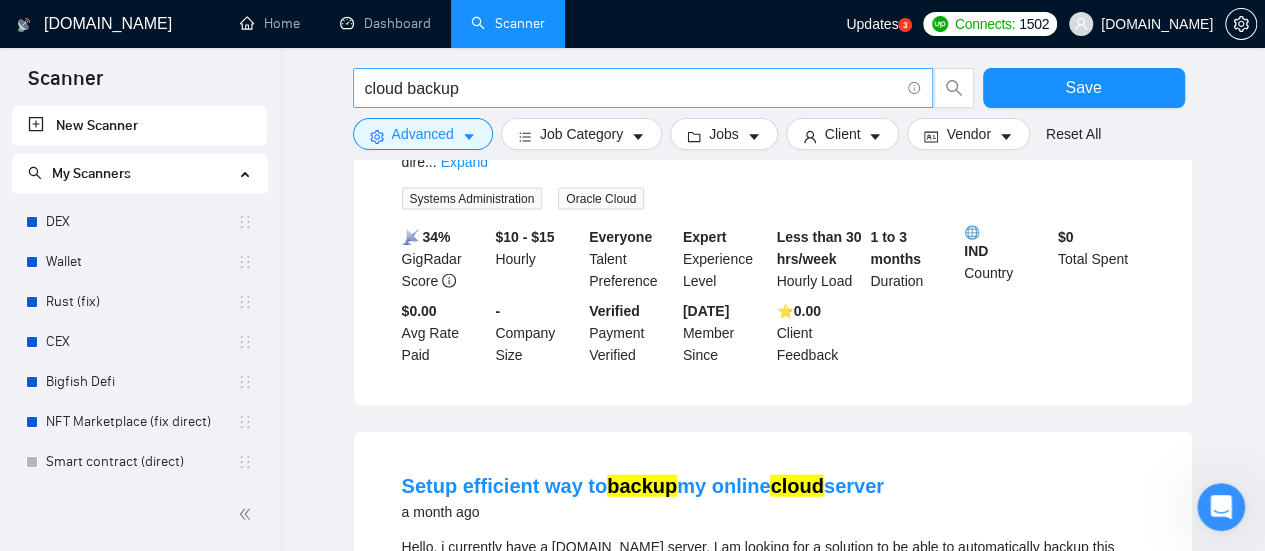 click on "cloud backup" at bounding box center [632, 88] 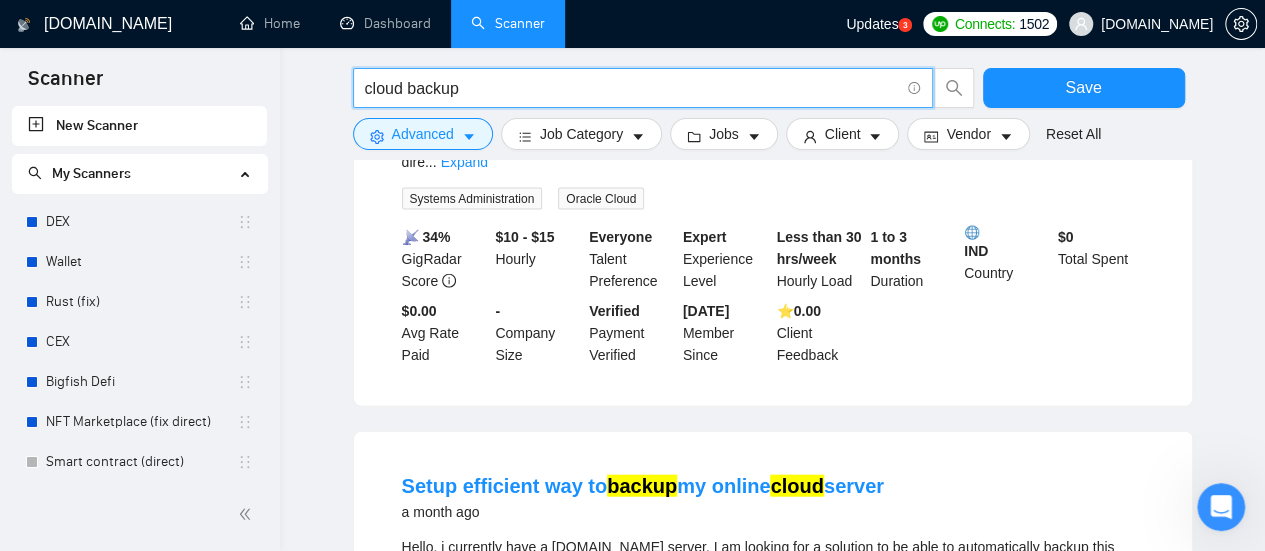 click on "cloud backup" at bounding box center (632, 88) 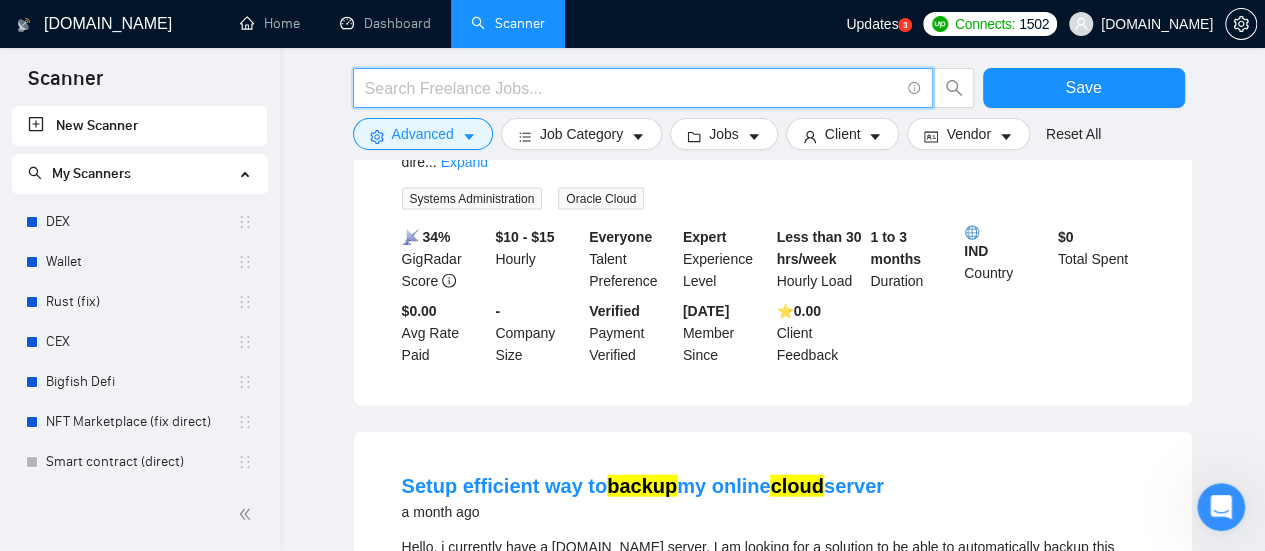paste on "IT security audit" 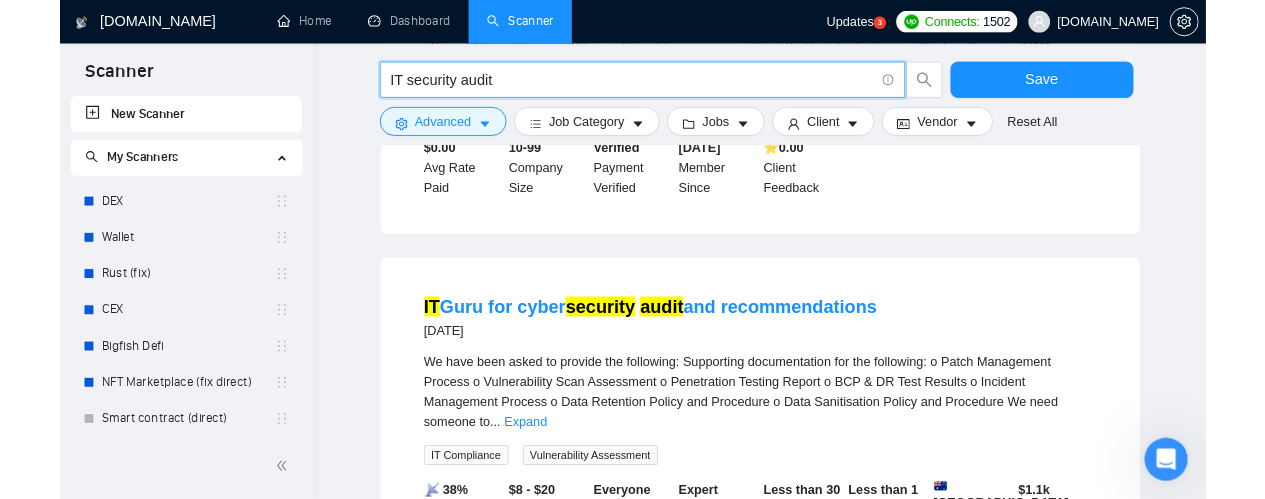 scroll, scrollTop: 1100, scrollLeft: 0, axis: vertical 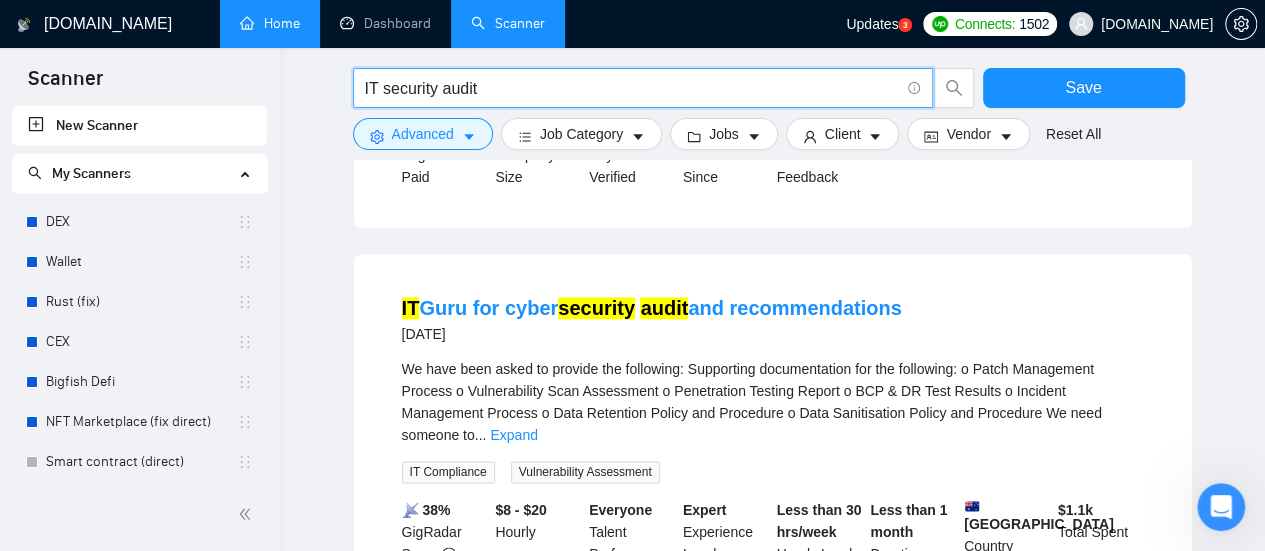 type on "IT security audit" 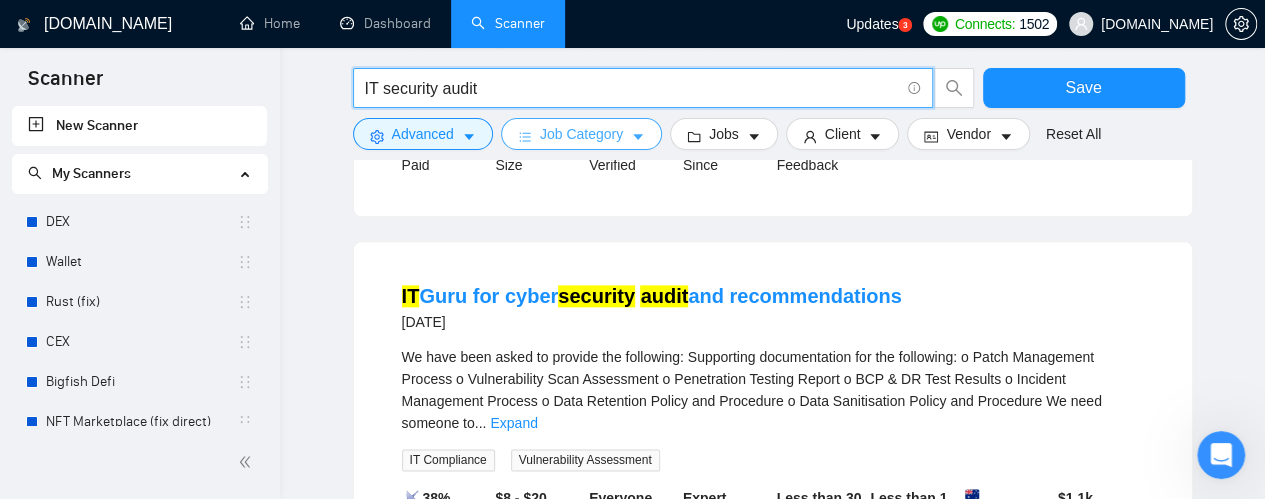 scroll, scrollTop: 1000, scrollLeft: 0, axis: vertical 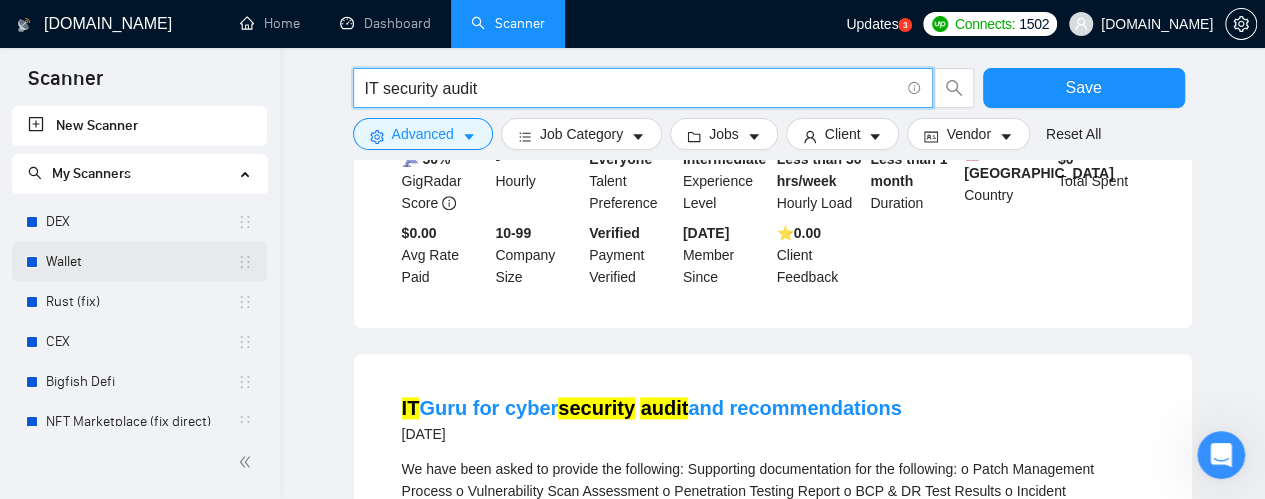 click on "Wallet" at bounding box center [141, 262] 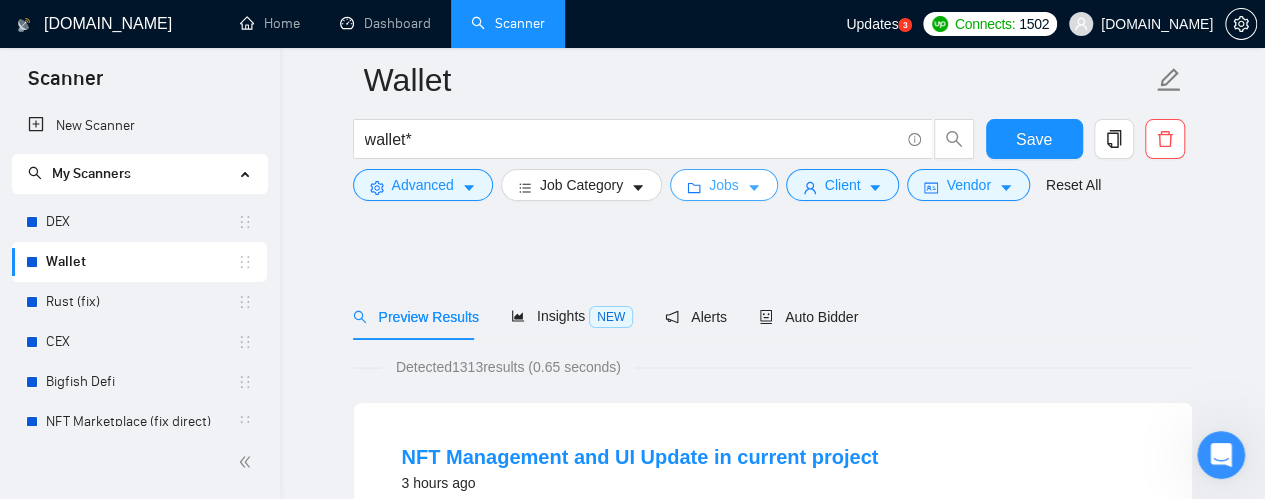 scroll, scrollTop: 100, scrollLeft: 0, axis: vertical 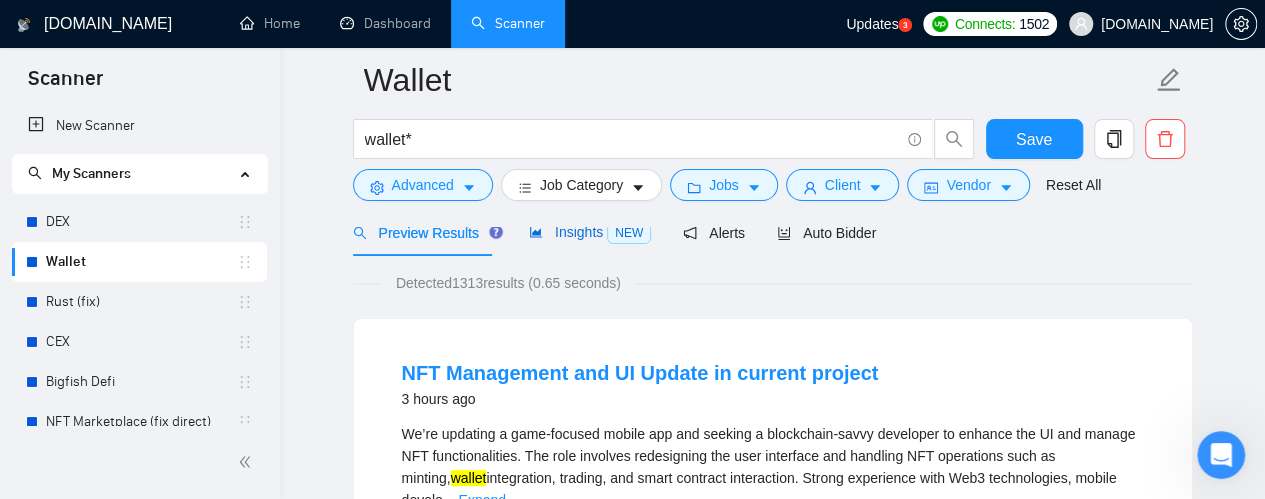 click on "NEW" at bounding box center (629, 233) 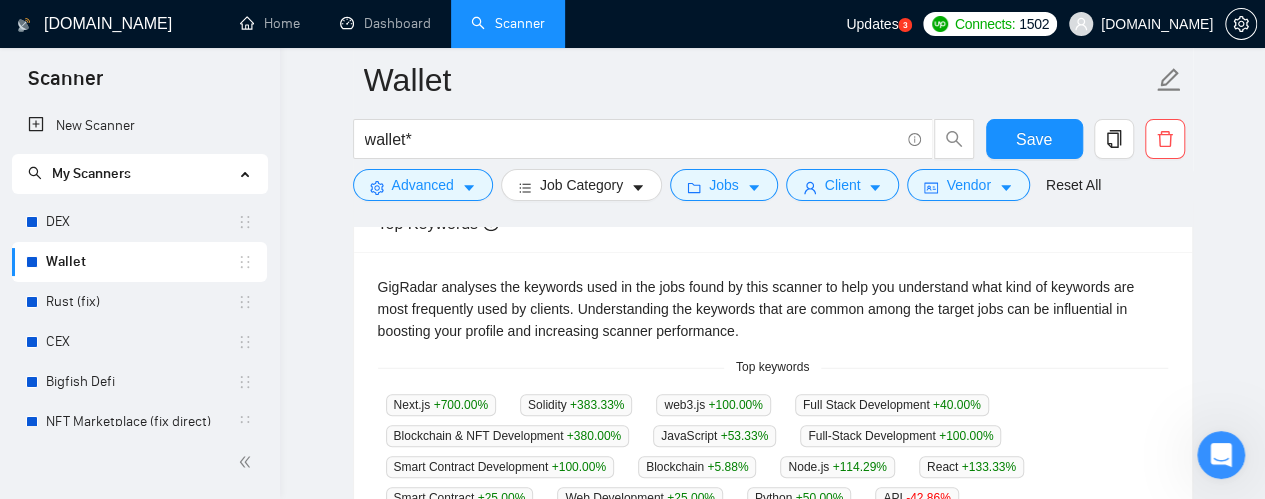 scroll, scrollTop: 100, scrollLeft: 0, axis: vertical 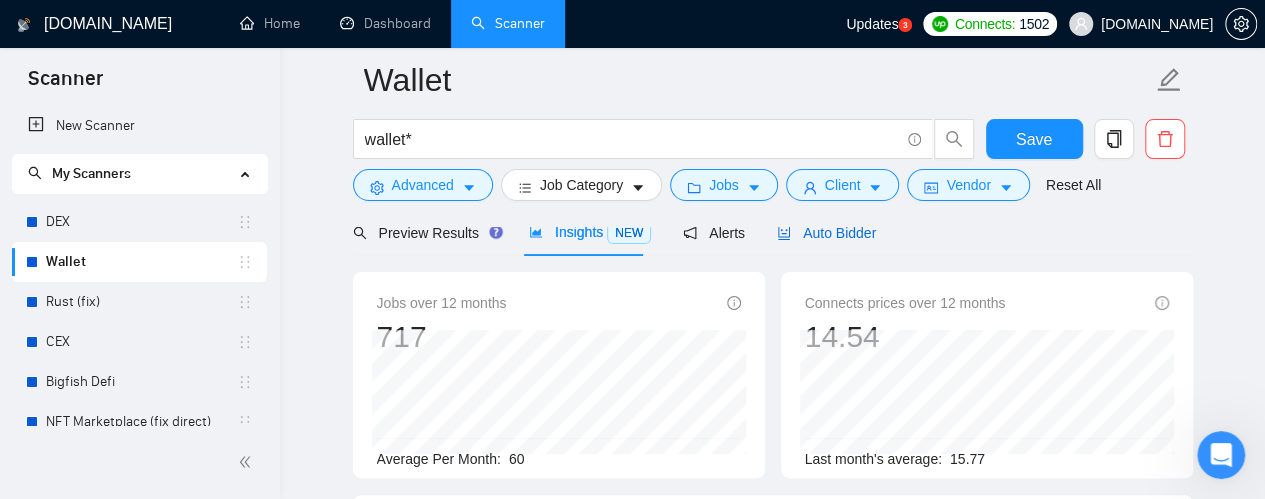 click on "Auto Bidder" at bounding box center (826, 233) 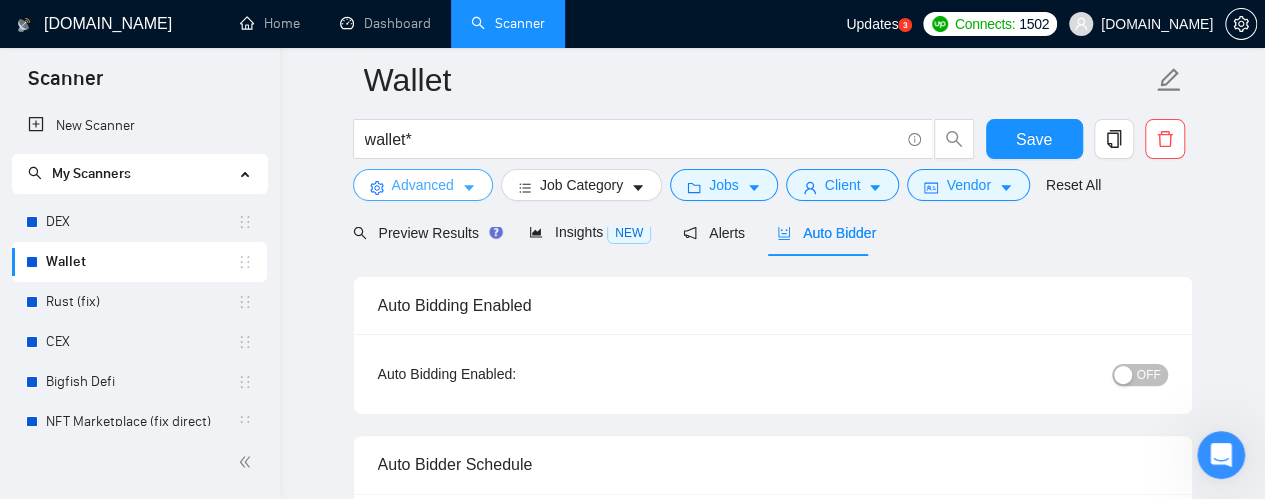 type 